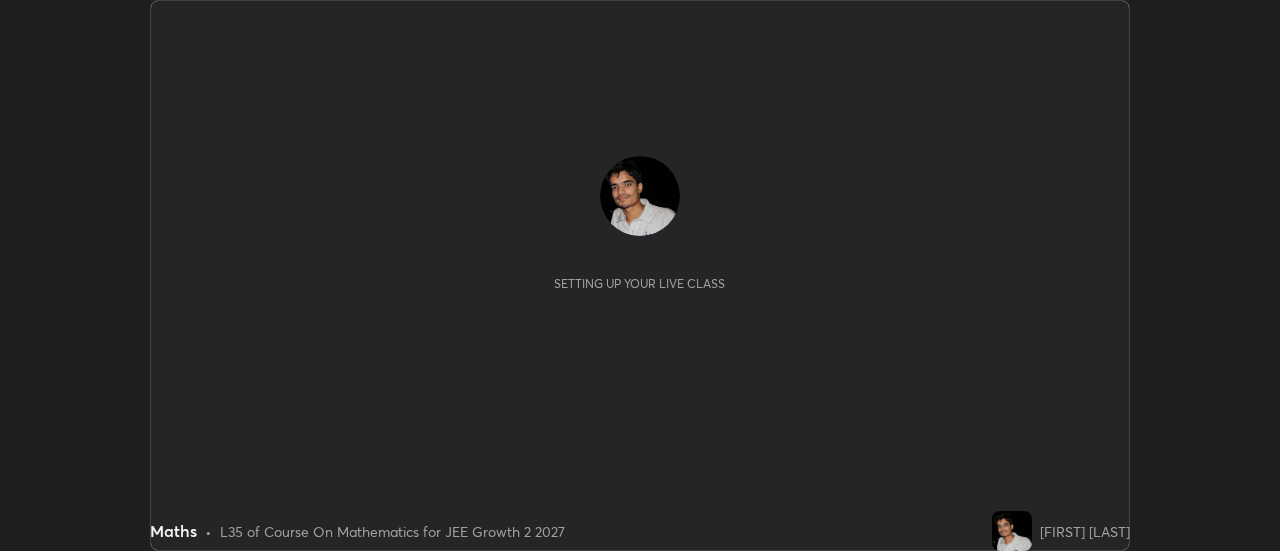 scroll, scrollTop: 0, scrollLeft: 0, axis: both 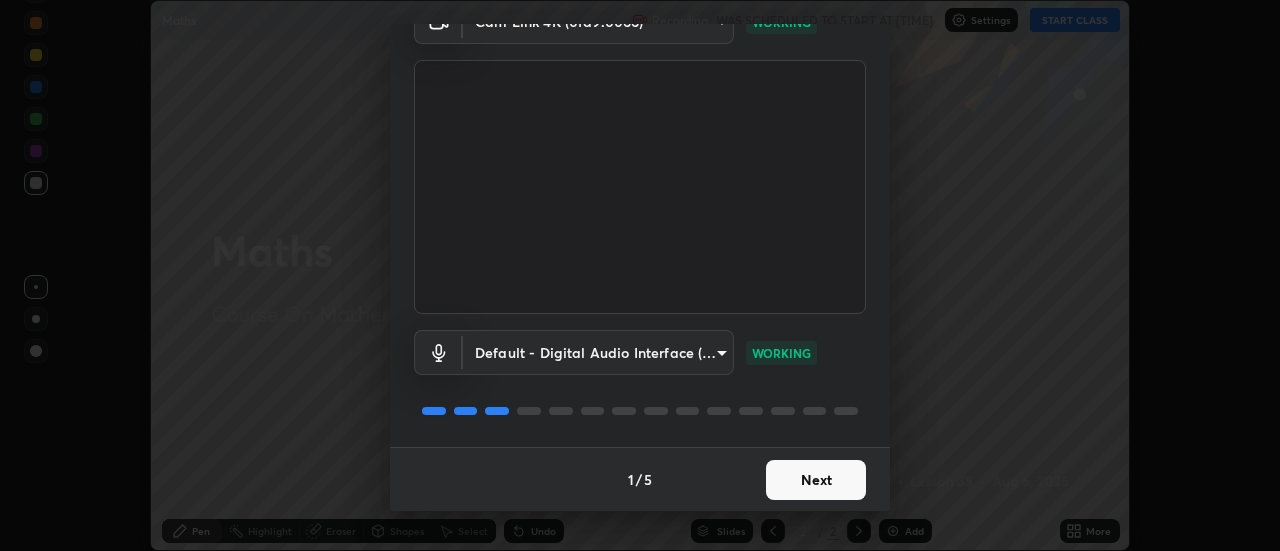 click on "Next" at bounding box center [816, 480] 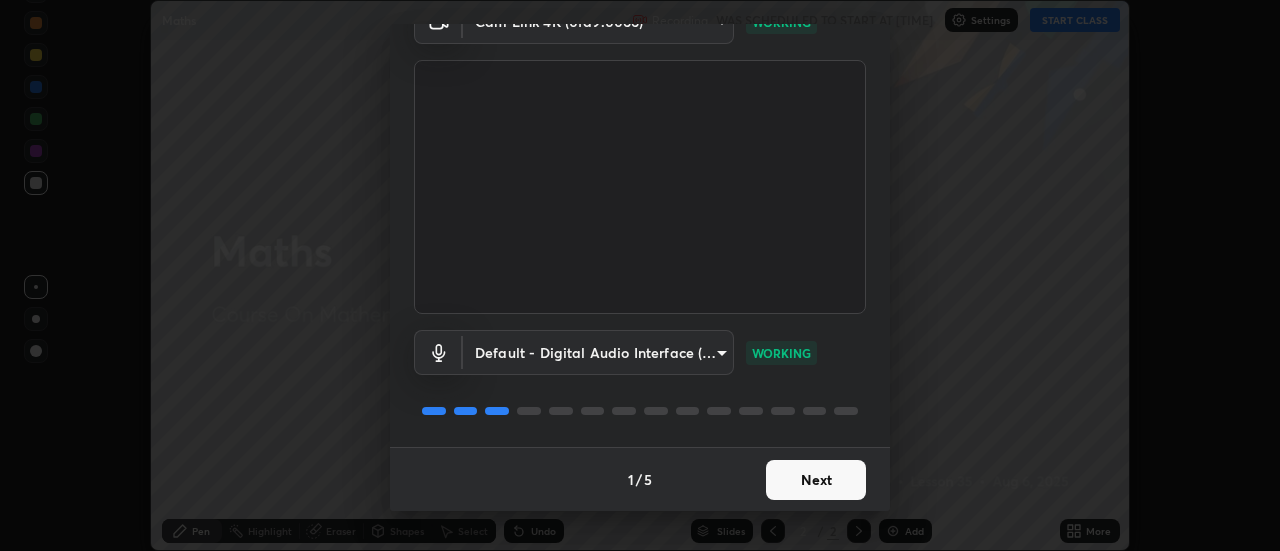 scroll, scrollTop: 0, scrollLeft: 0, axis: both 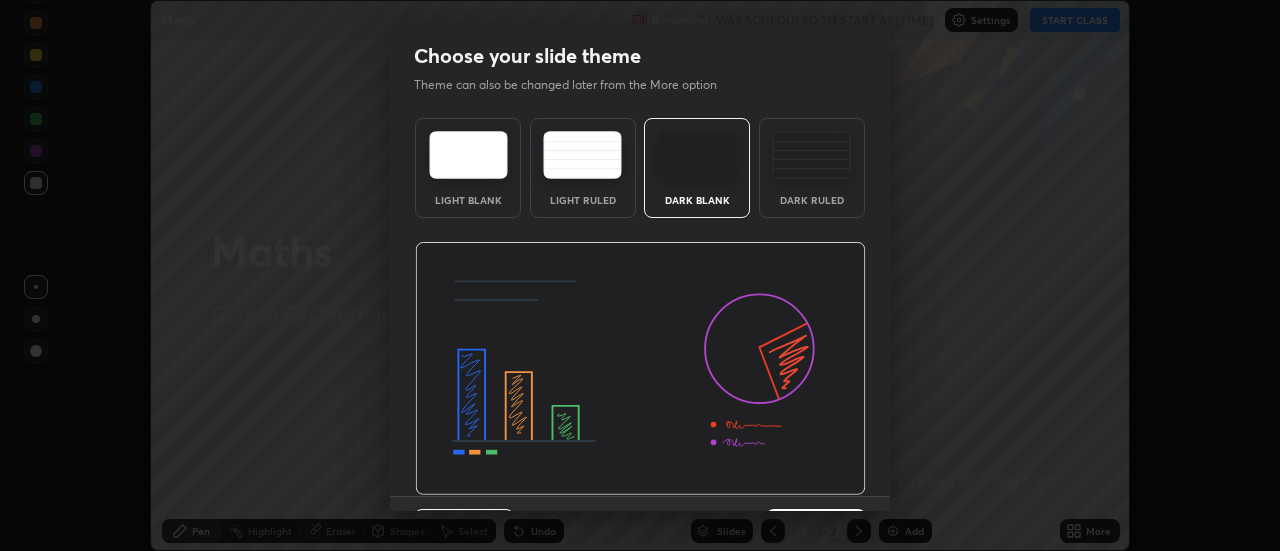 click at bounding box center [640, 369] 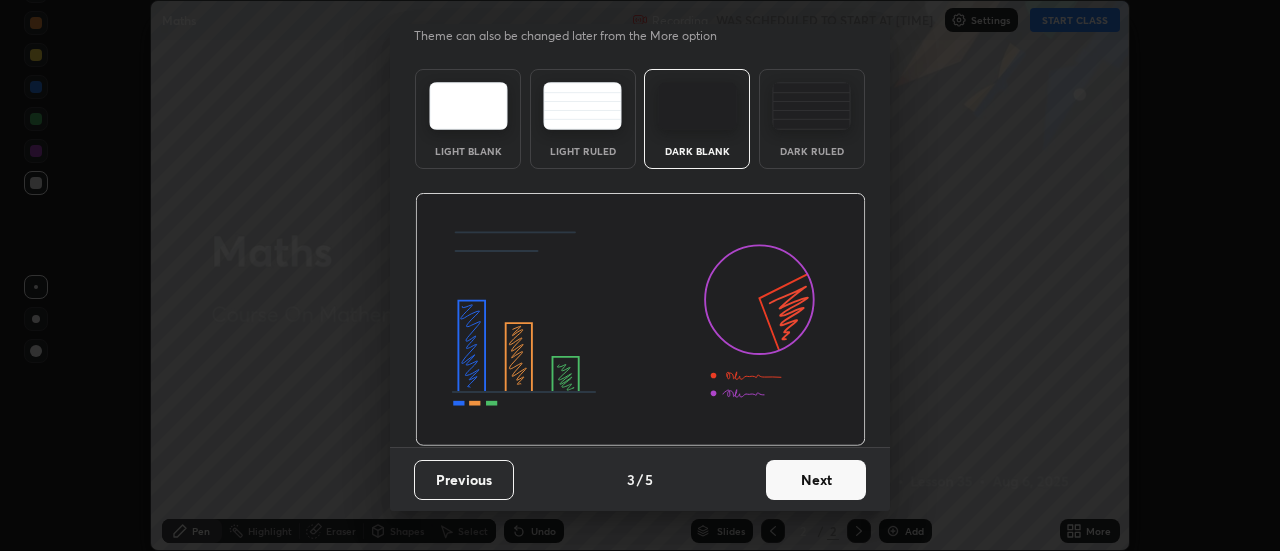 click on "Next" at bounding box center (816, 480) 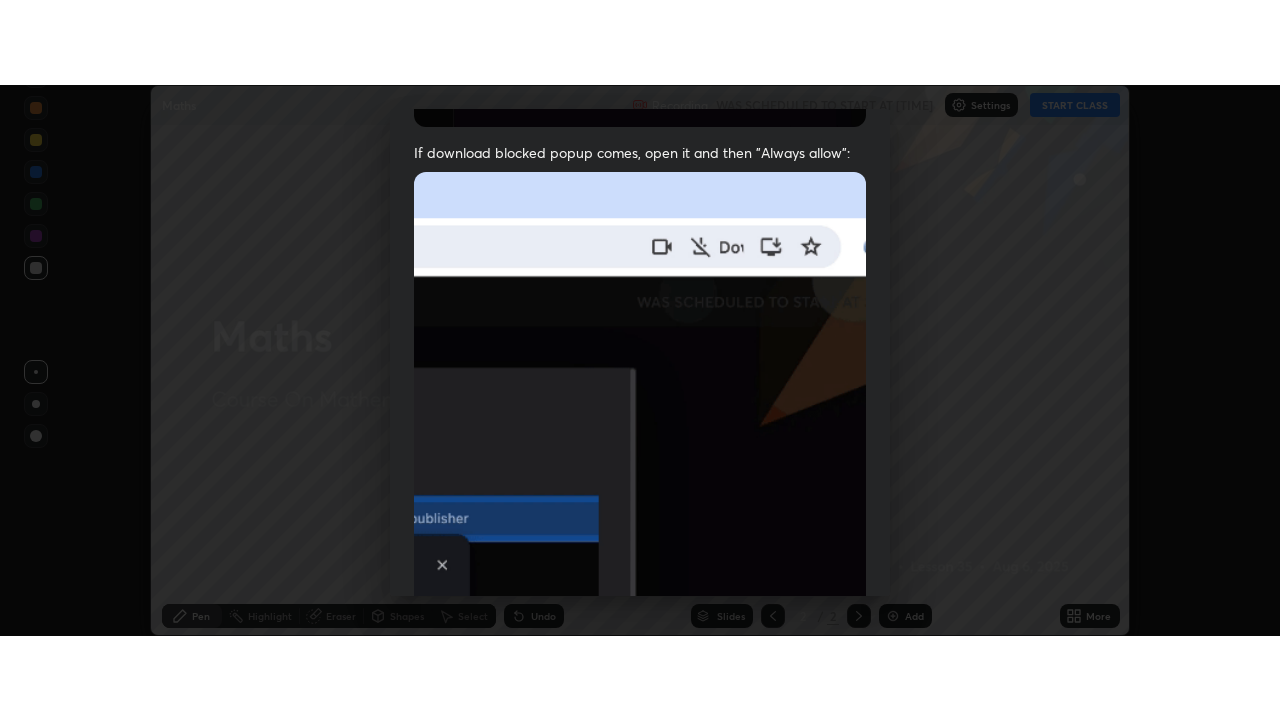 scroll, scrollTop: 513, scrollLeft: 0, axis: vertical 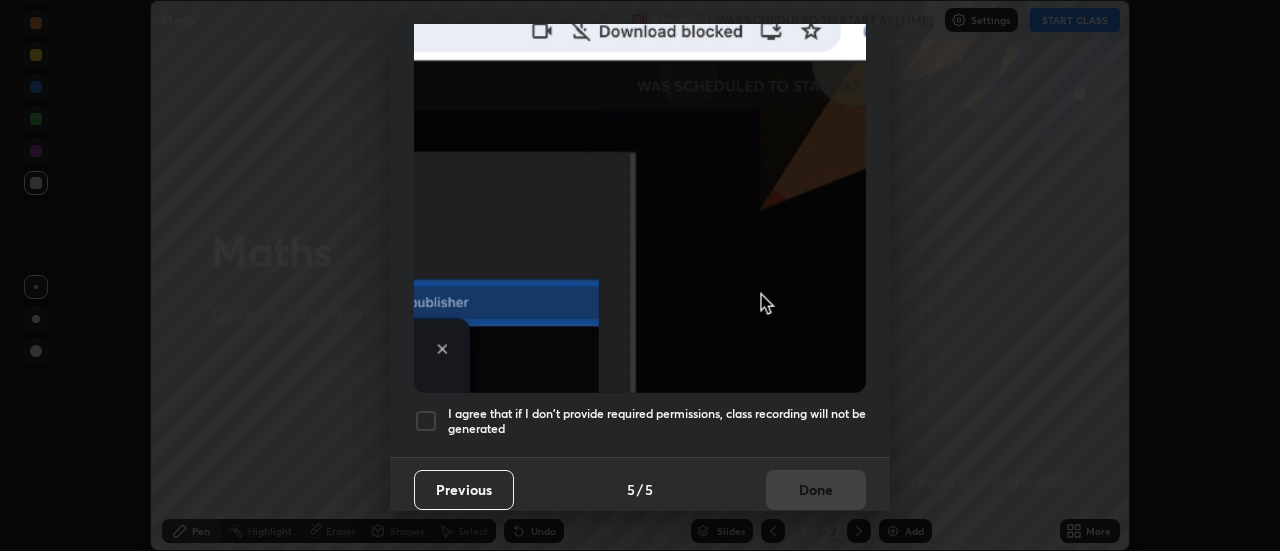 click on "Previous 5 / 5 Done" at bounding box center (640, 489) 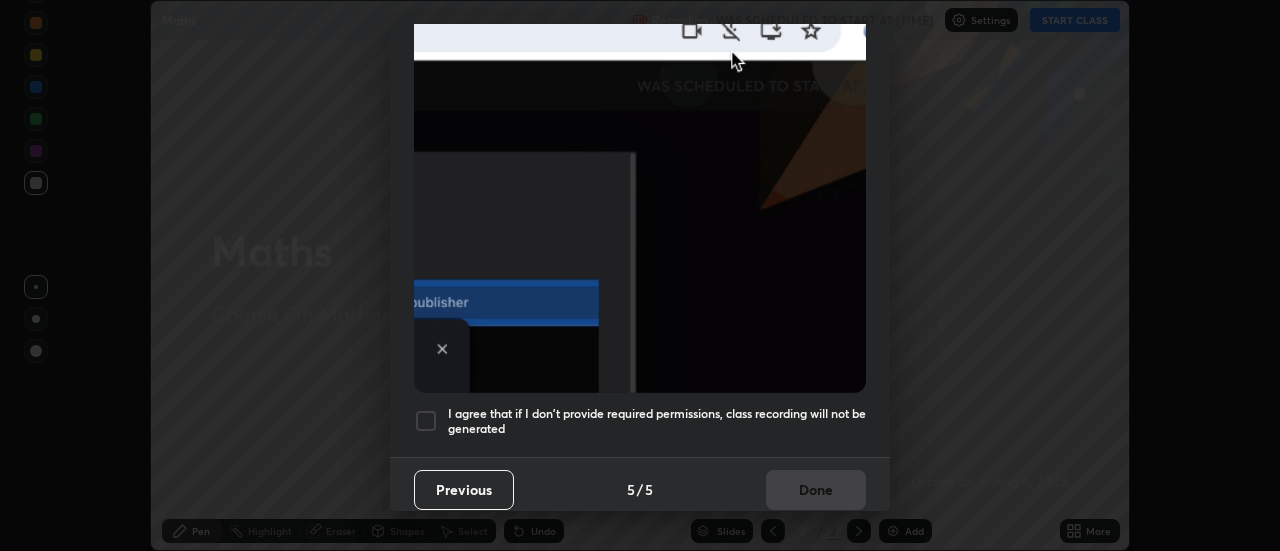 click on "I agree that if I don't provide required permissions, class recording will not be generated" at bounding box center [657, 421] 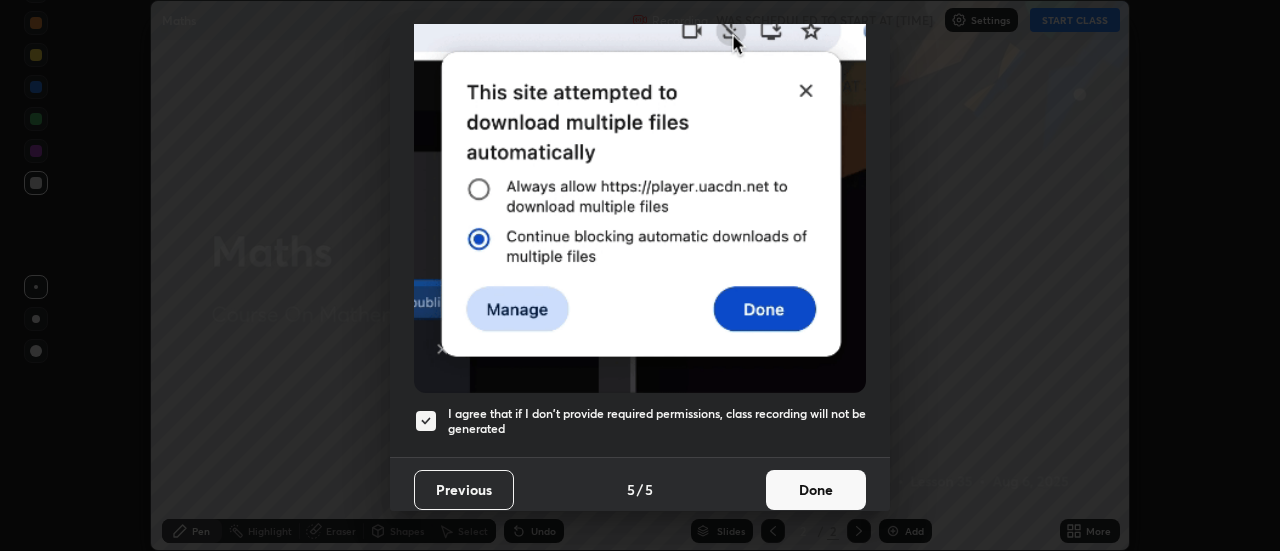 click on "Done" at bounding box center (816, 490) 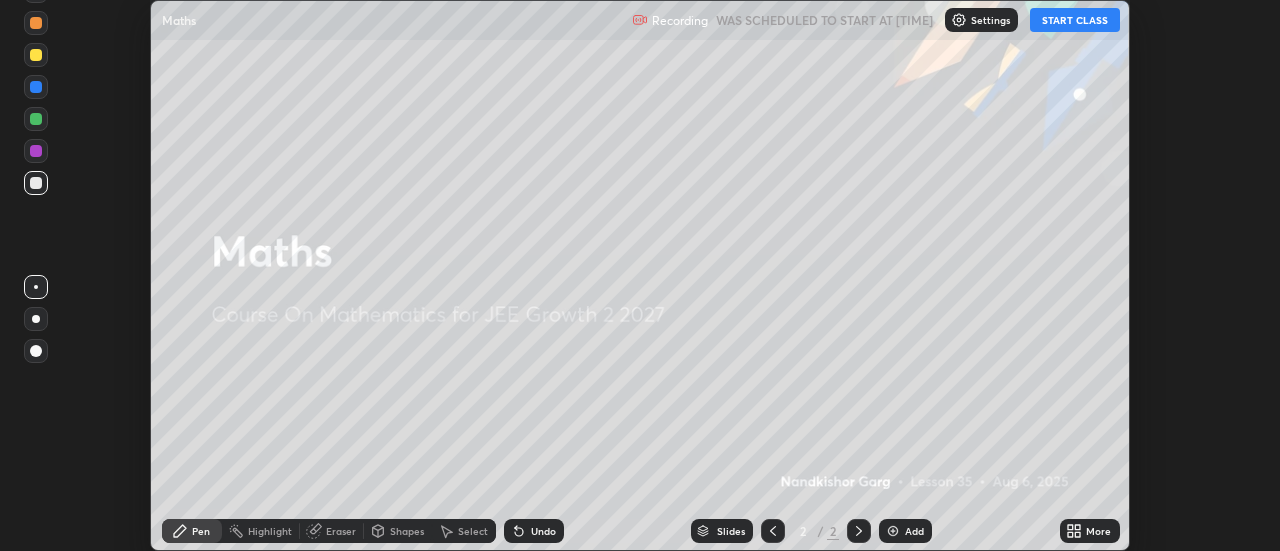 click on "START CLASS" at bounding box center [1075, 20] 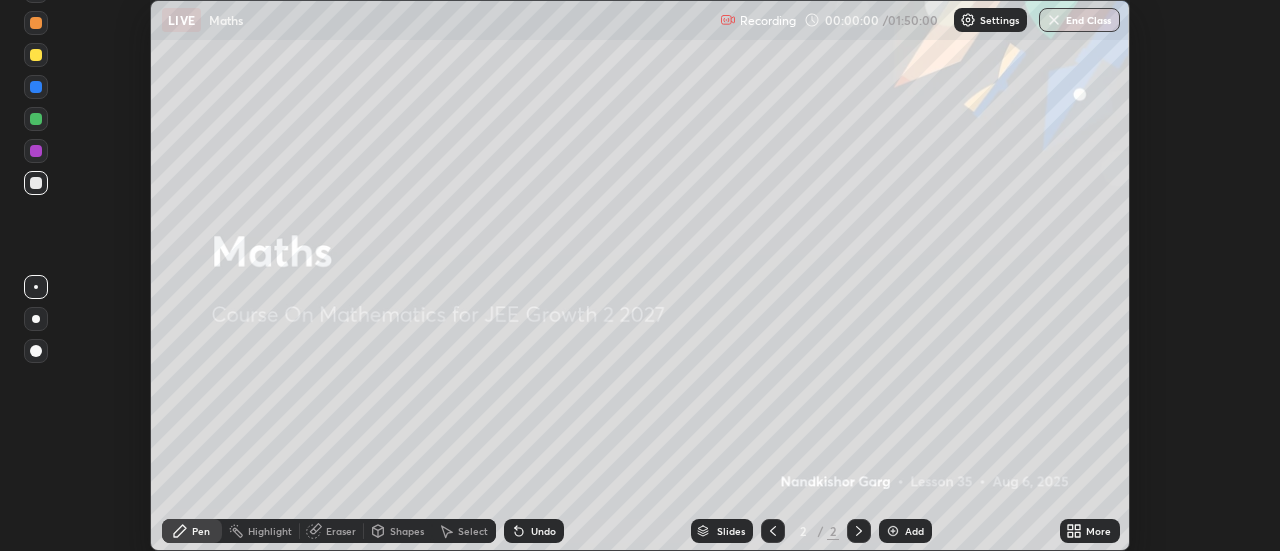 click on "Add" at bounding box center (914, 531) 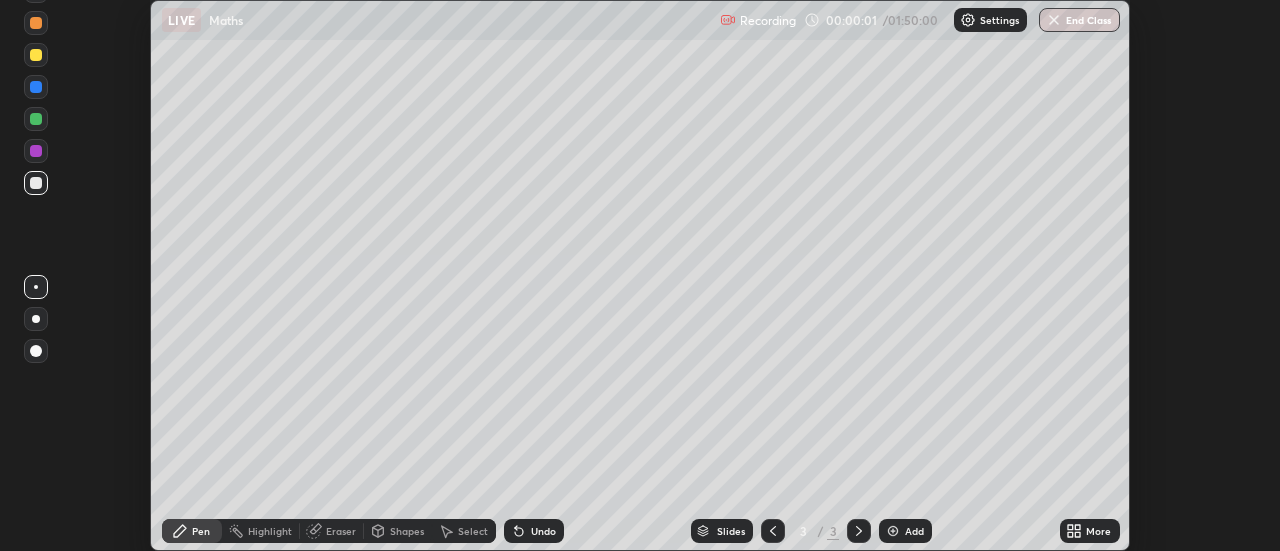 click 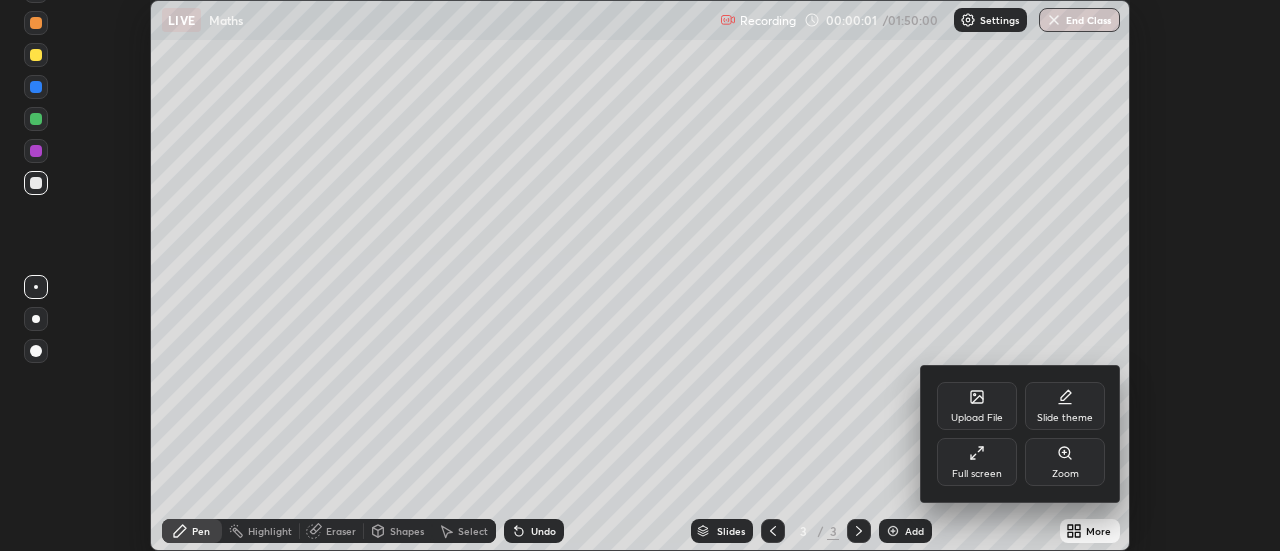 click on "Full screen" at bounding box center (977, 462) 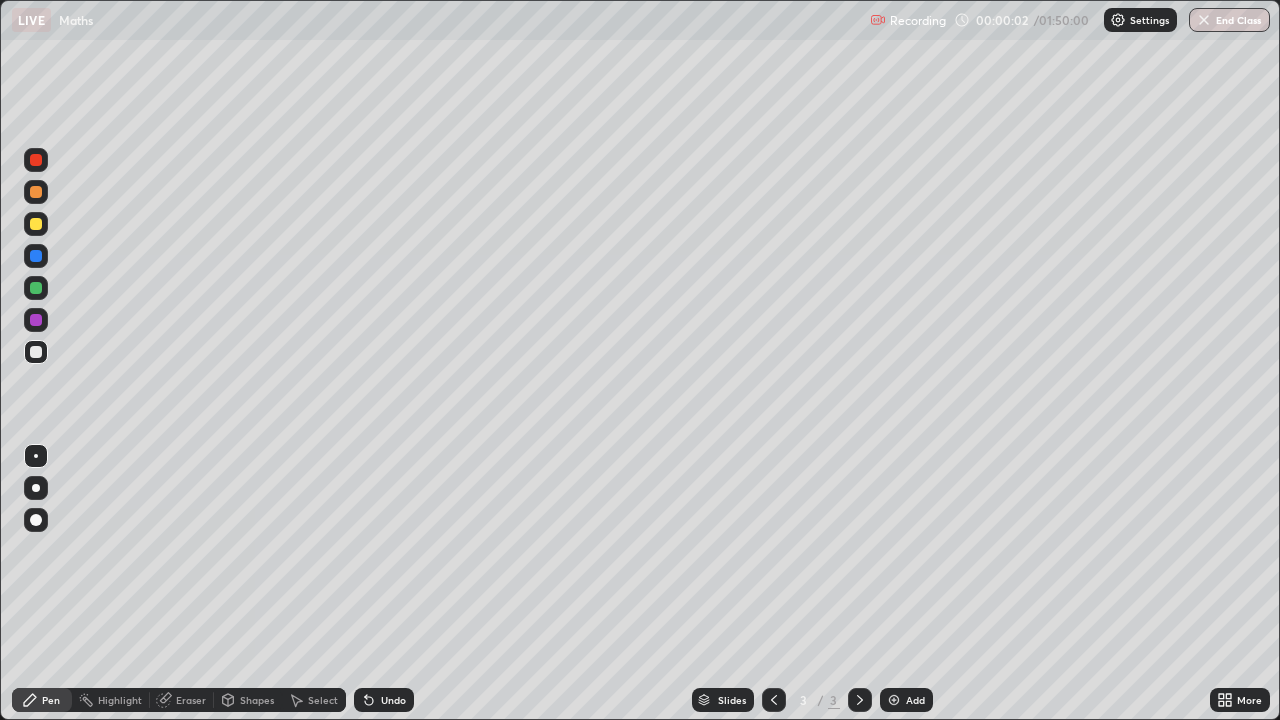 scroll, scrollTop: 99280, scrollLeft: 98720, axis: both 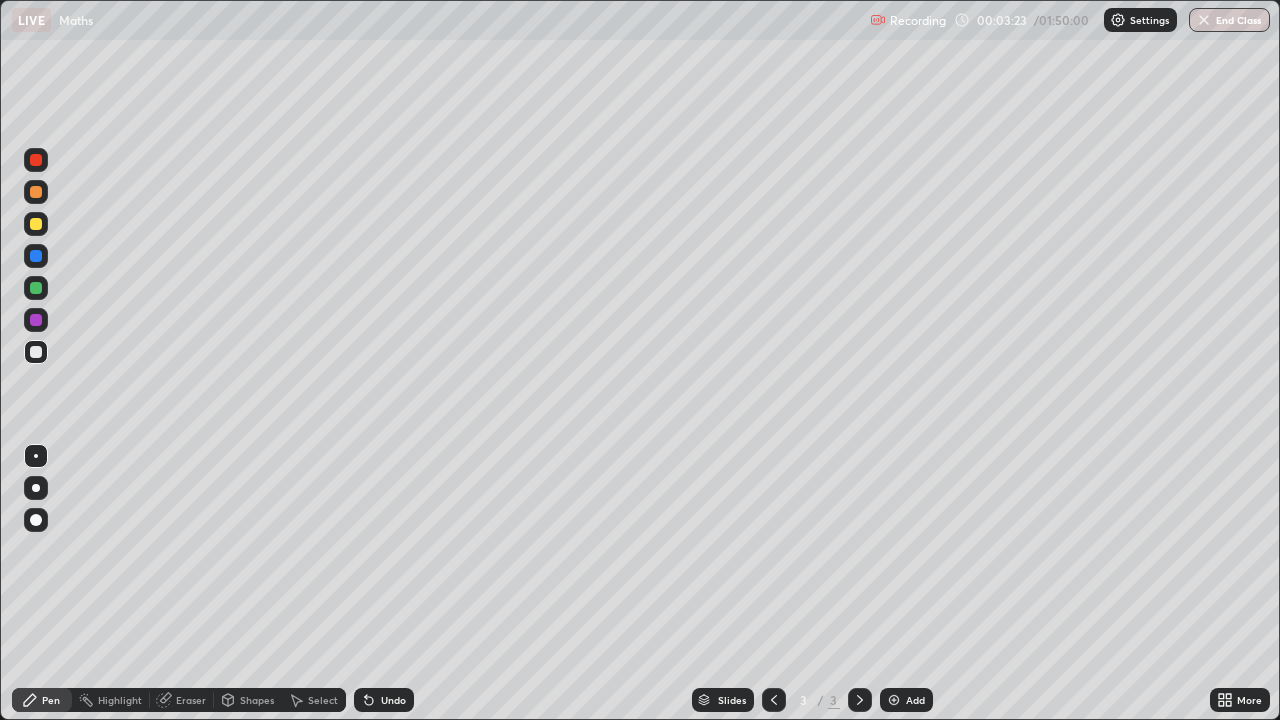 click on "Undo" at bounding box center [384, 700] 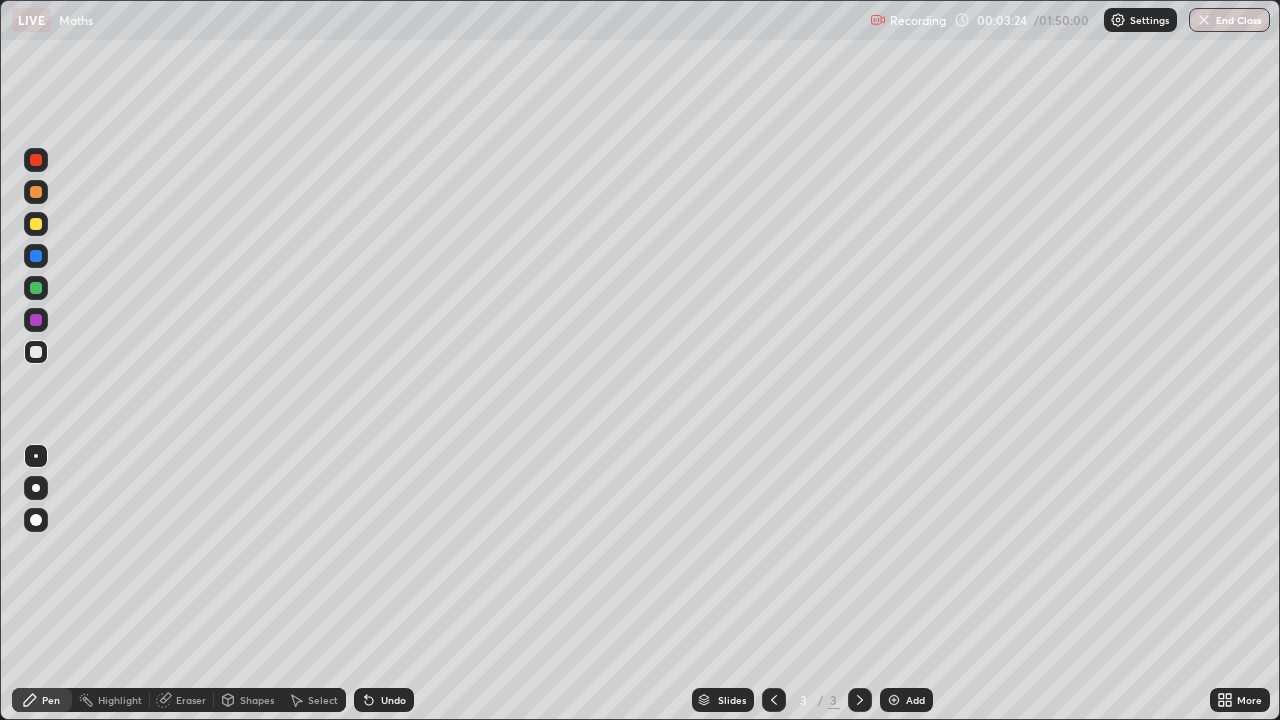 click on "Undo" at bounding box center (384, 700) 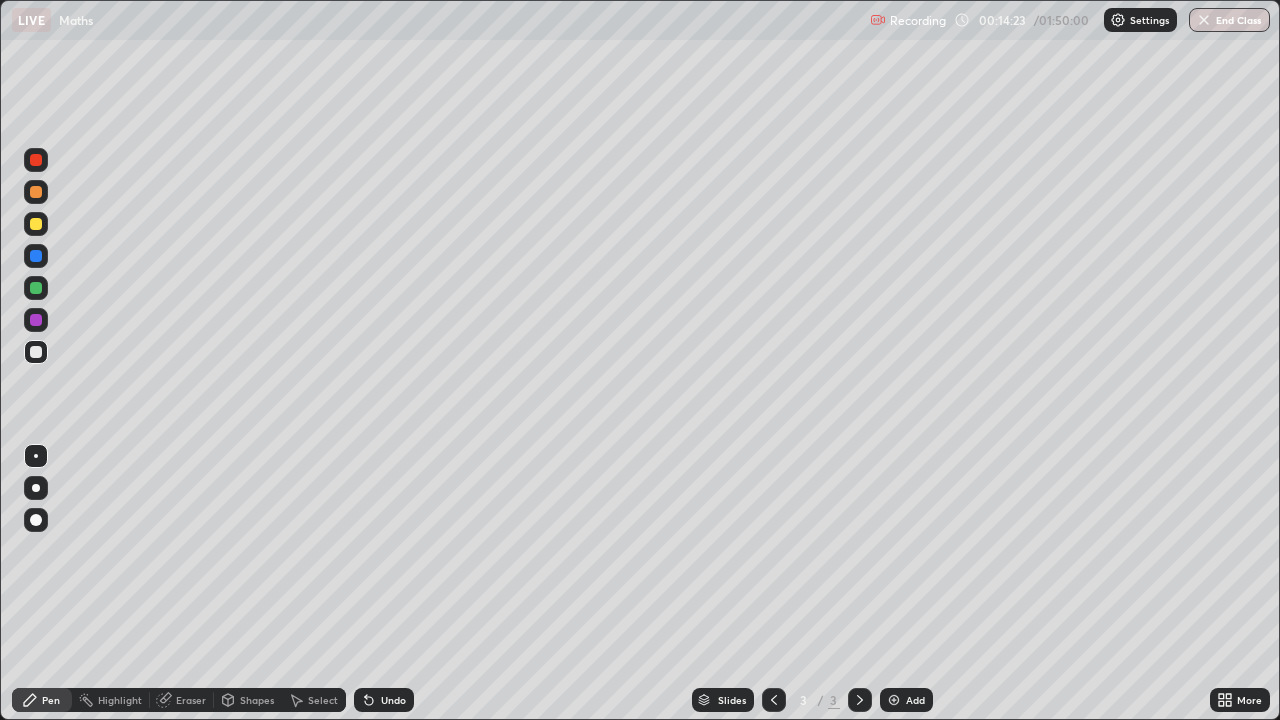 click on "Add" at bounding box center (906, 700) 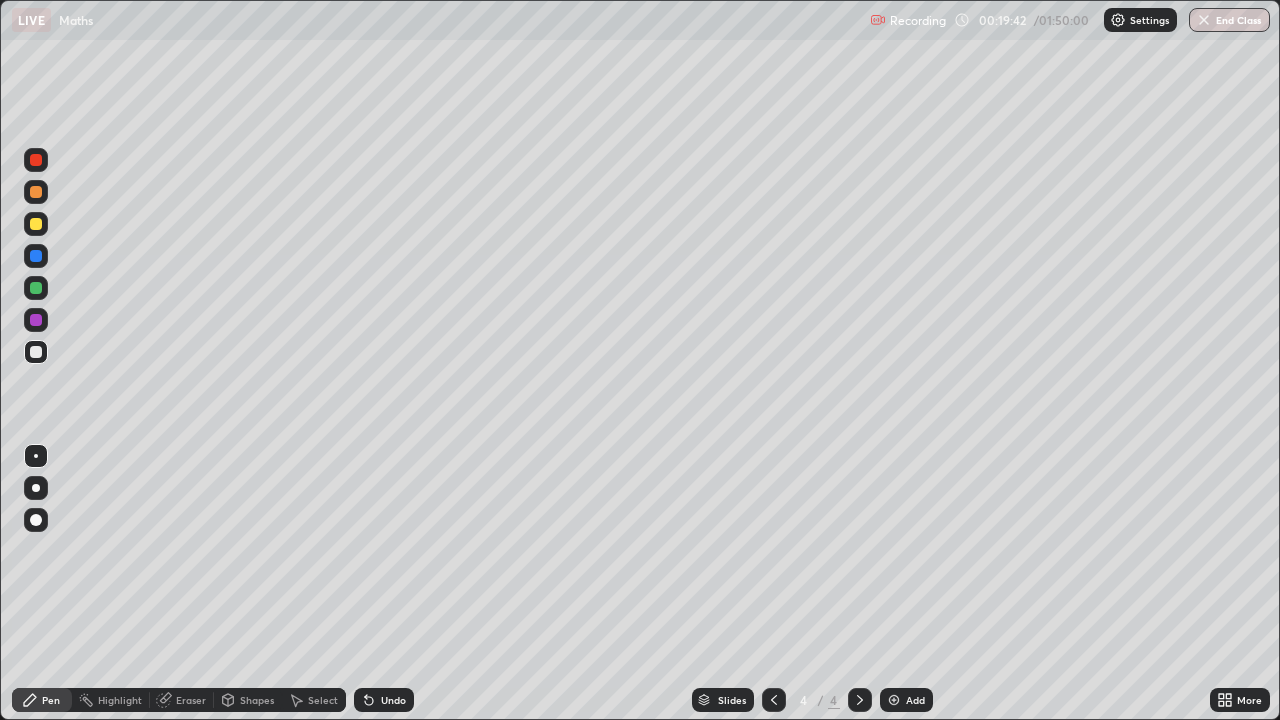 click on "Undo" at bounding box center (393, 700) 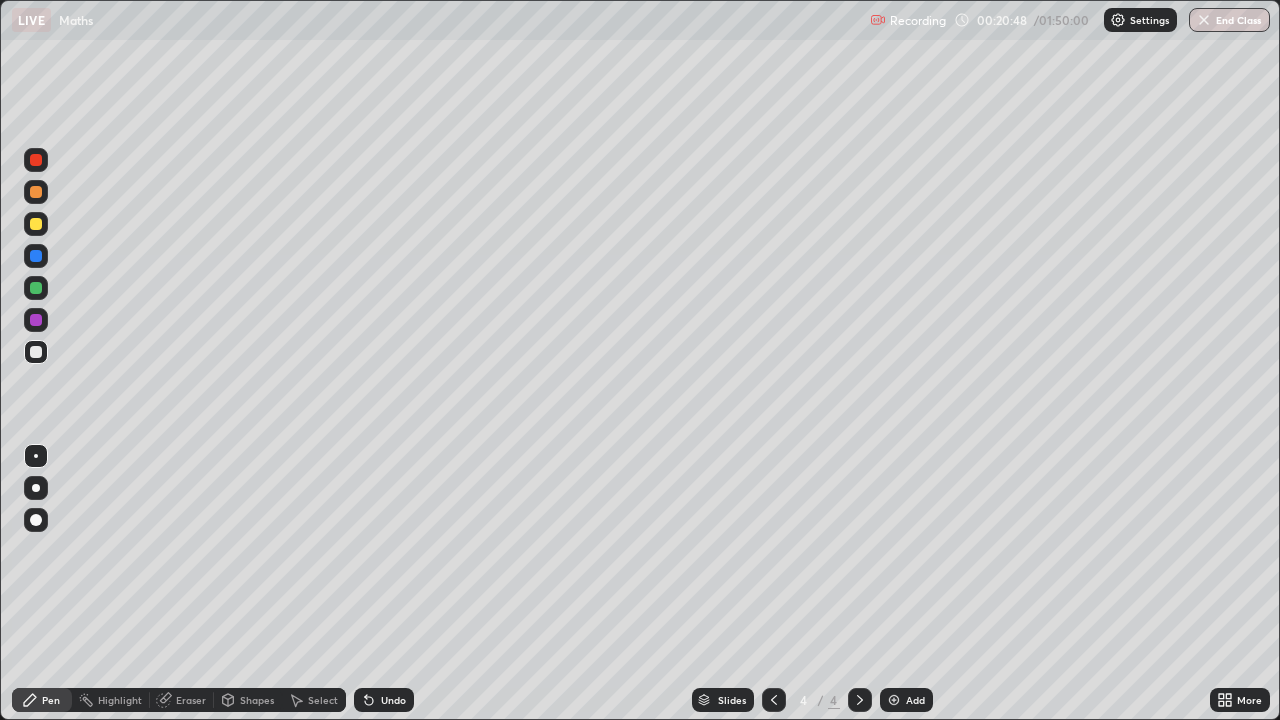 click on "Undo" at bounding box center (393, 700) 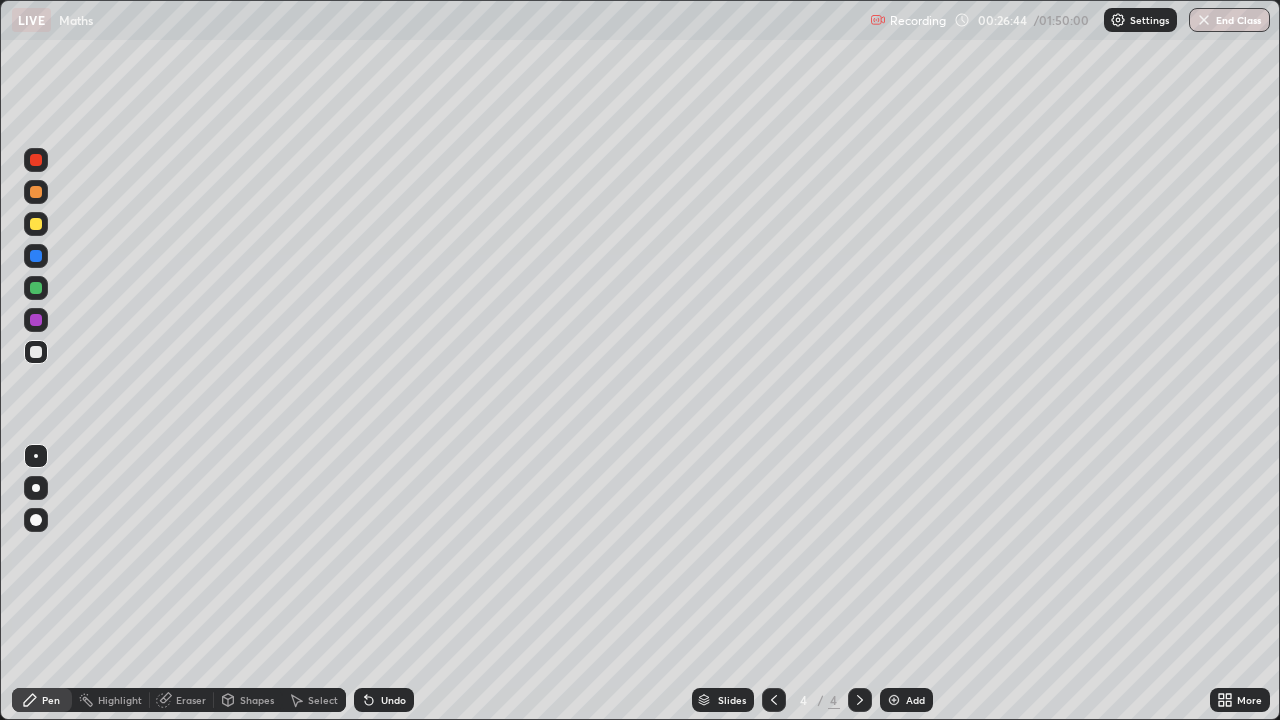 click at bounding box center [36, 288] 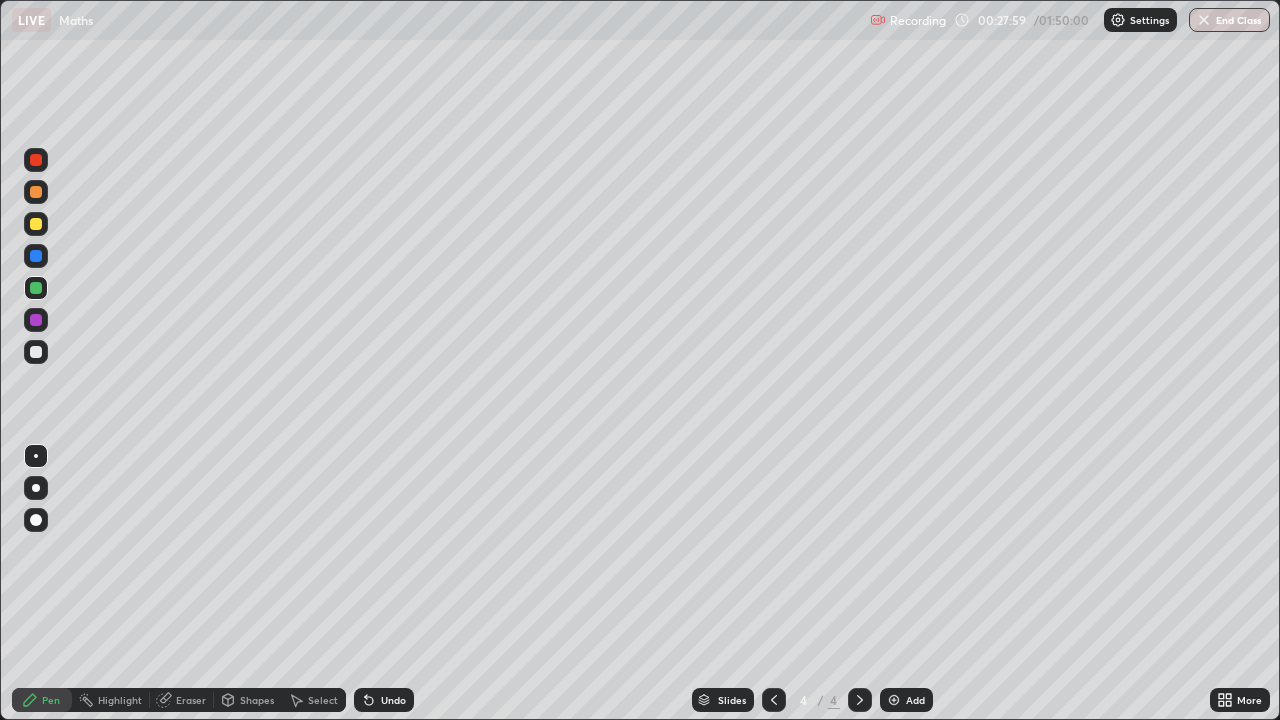 click at bounding box center (894, 700) 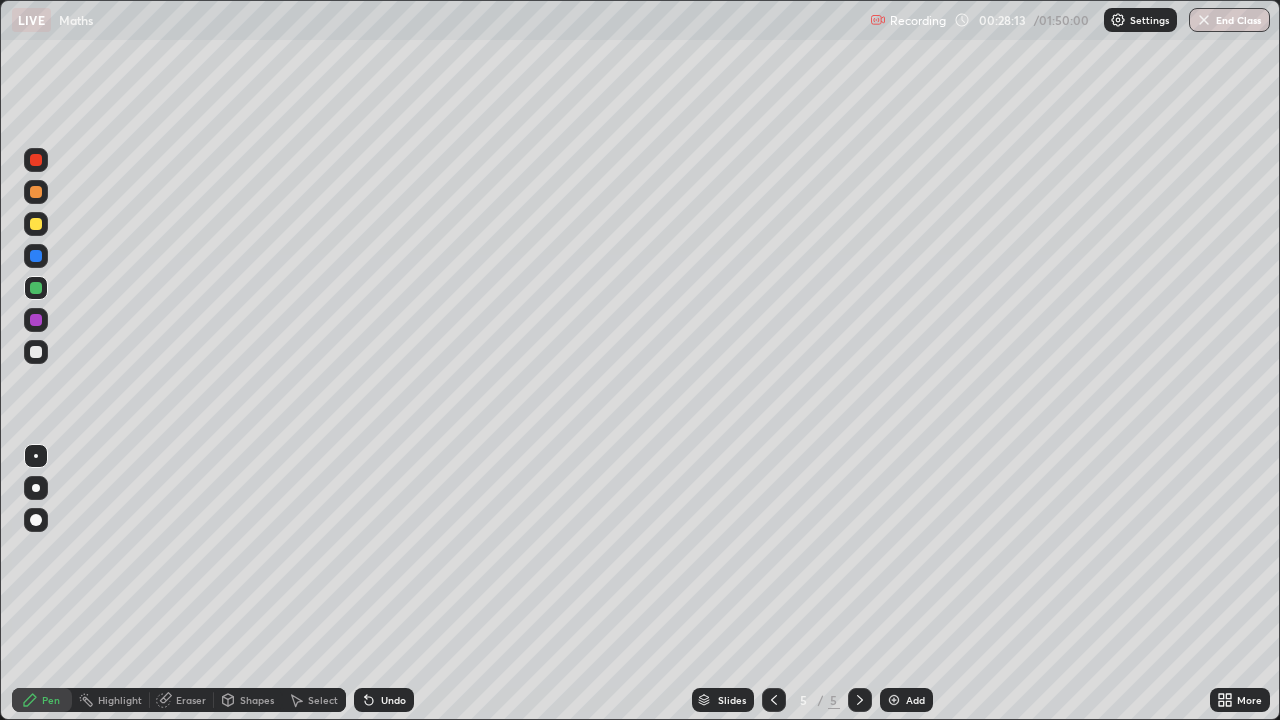 click at bounding box center [36, 352] 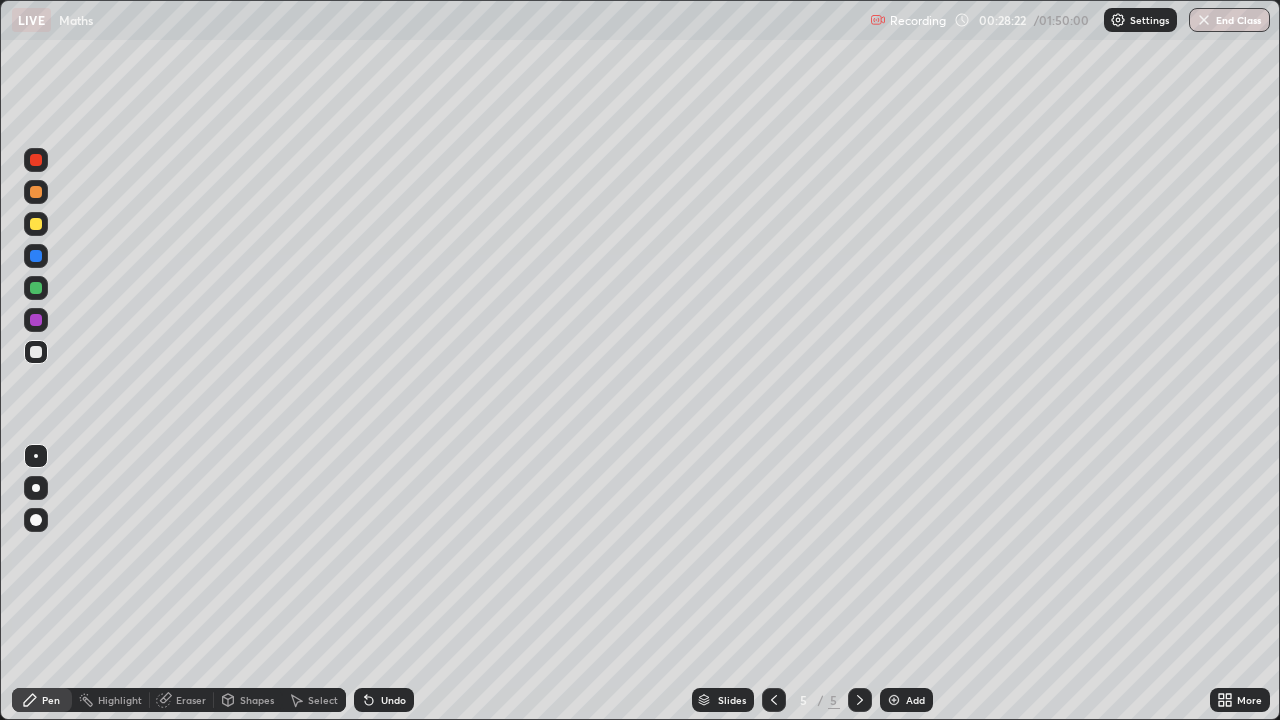 click 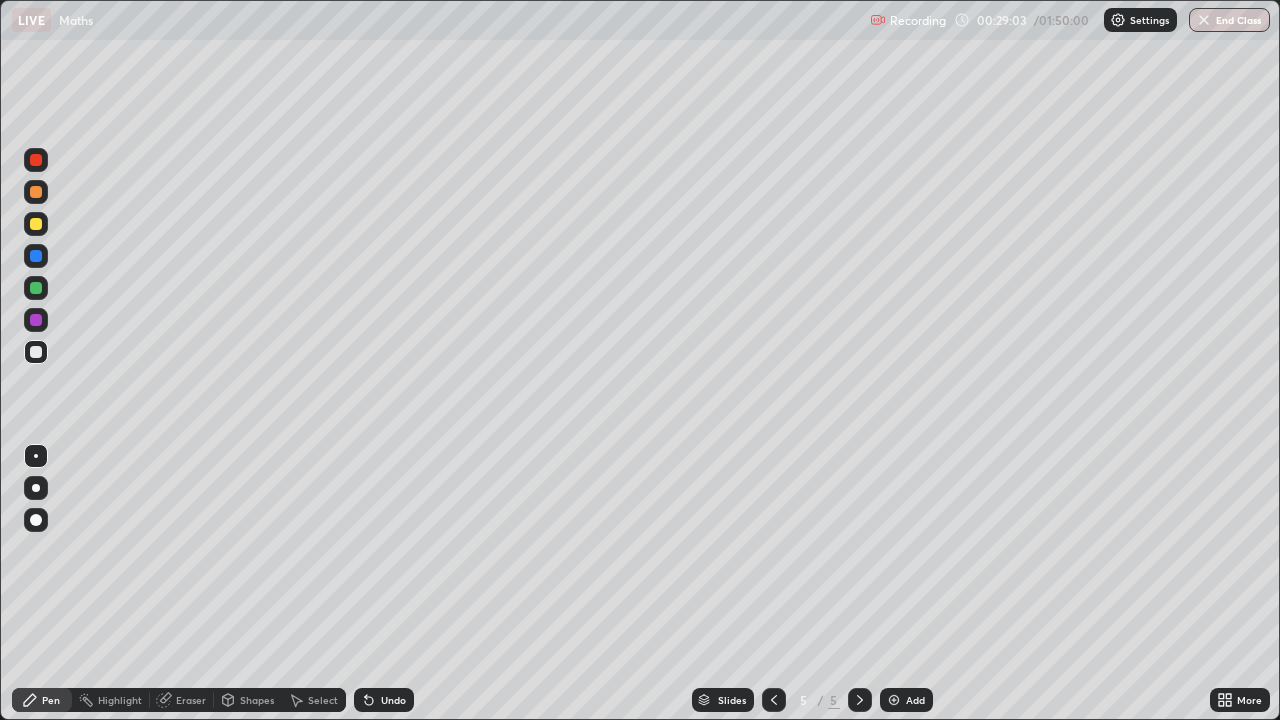 click on "Eraser" at bounding box center (191, 700) 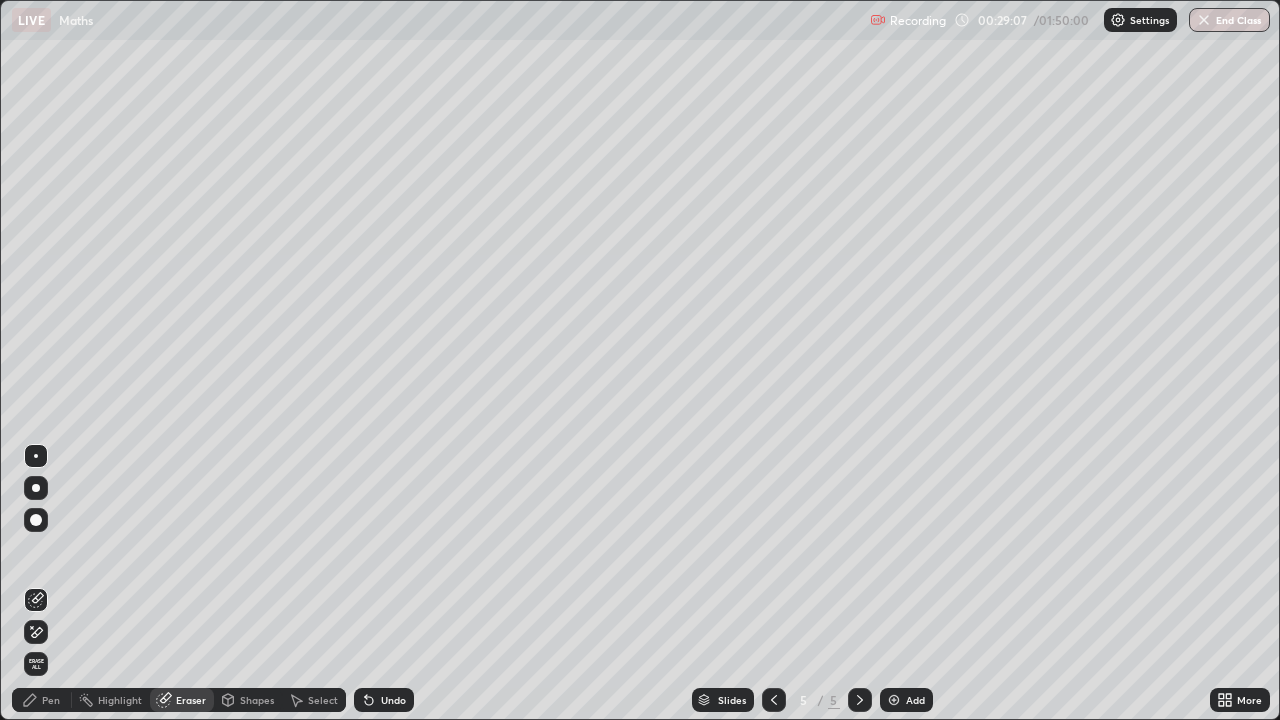 click on "Pen" at bounding box center [42, 700] 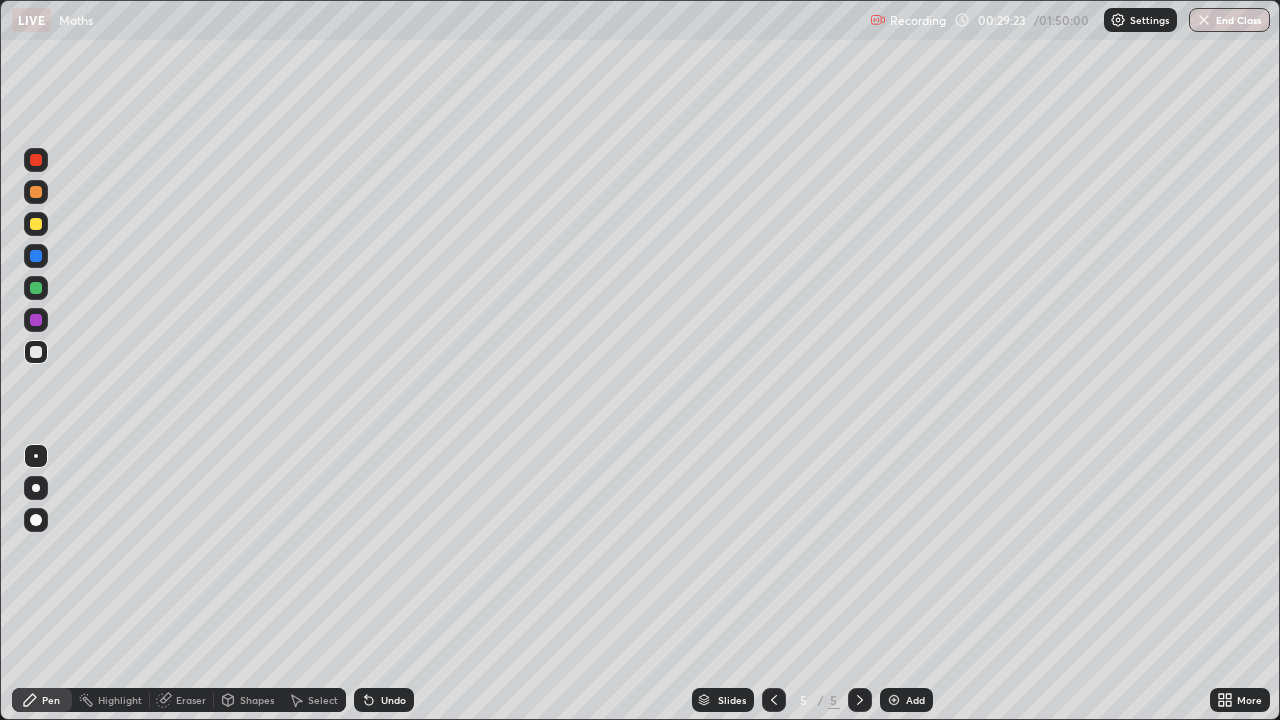 click on "Undo" at bounding box center [393, 700] 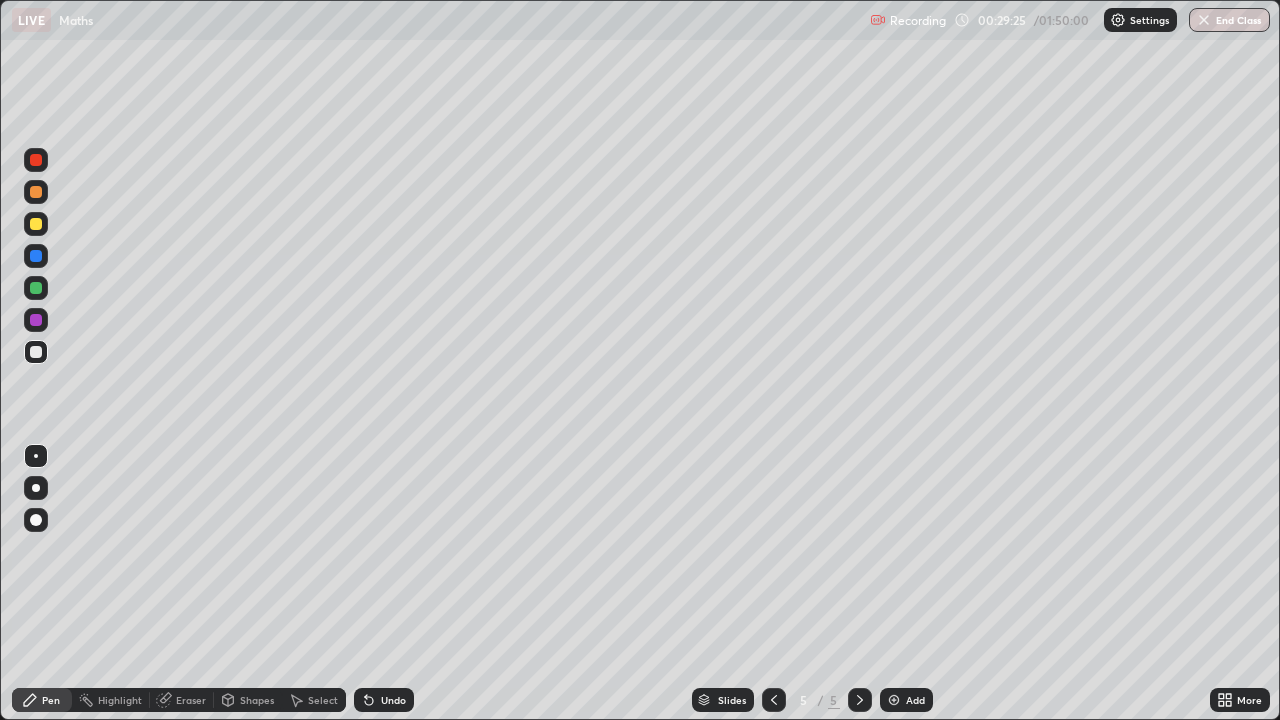 click on "Undo" at bounding box center [393, 700] 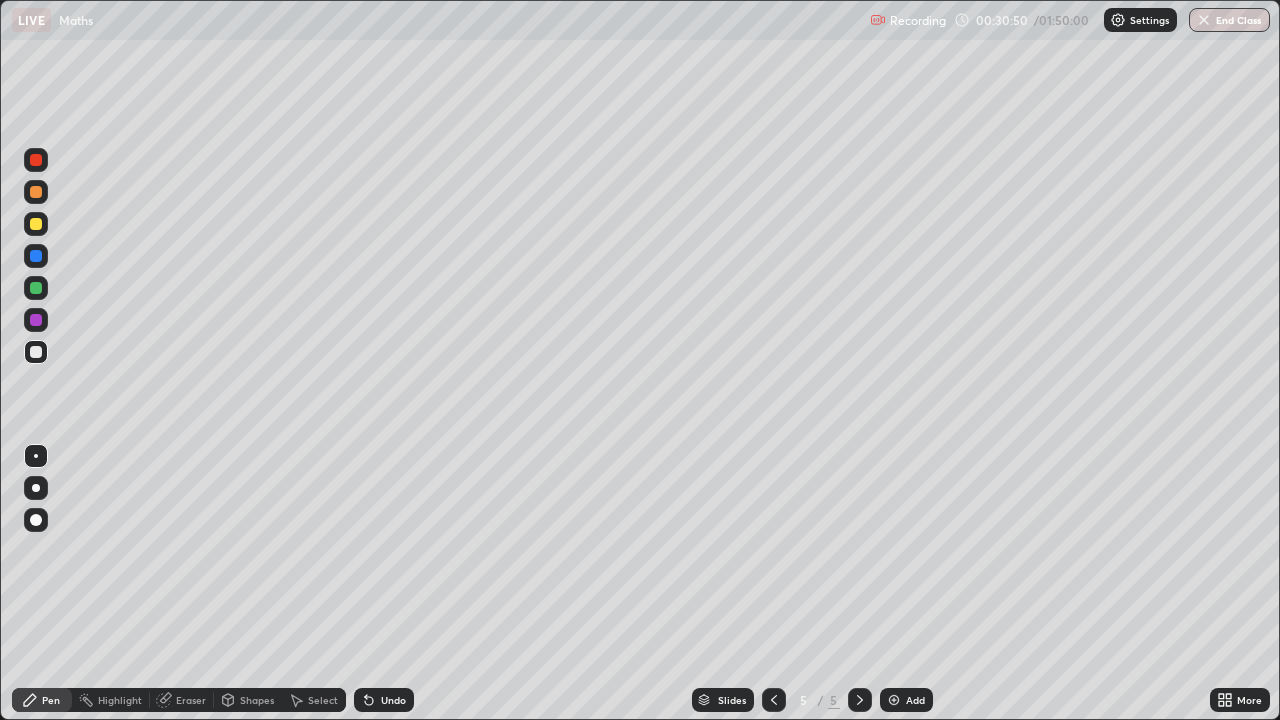 click 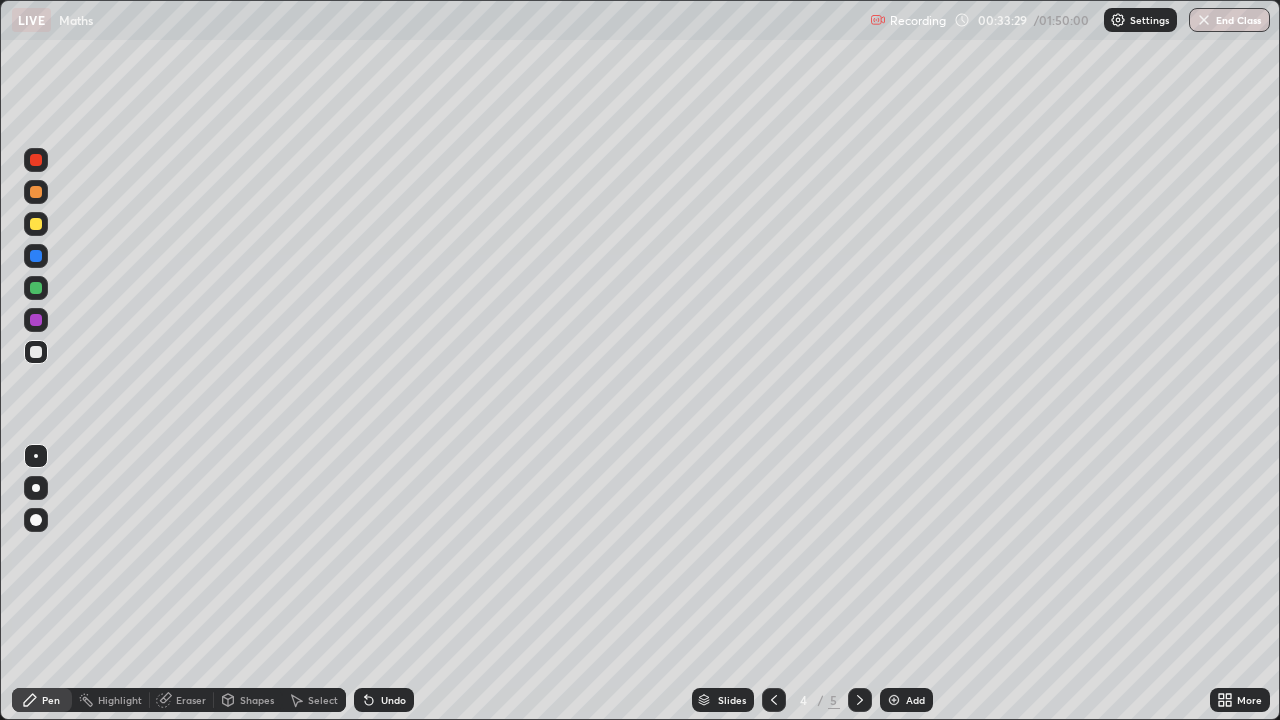 click 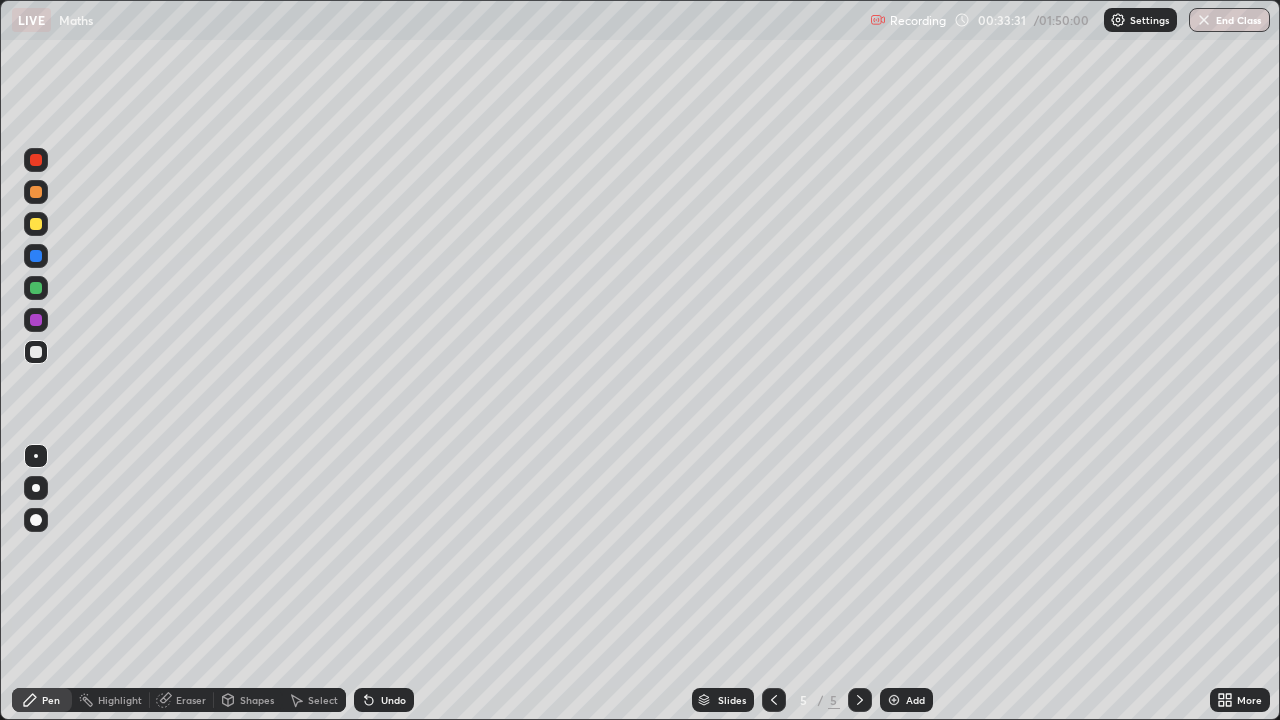 click on "Eraser" at bounding box center [191, 700] 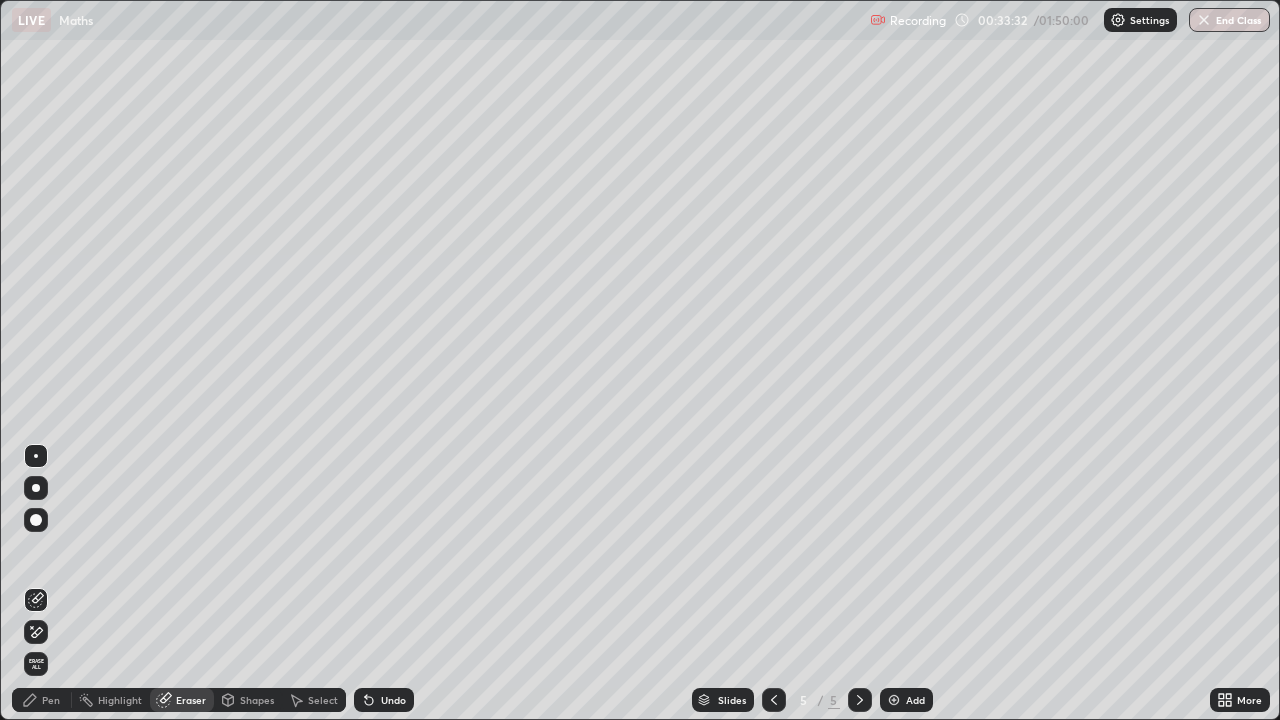 click on "Erase all" at bounding box center (36, 664) 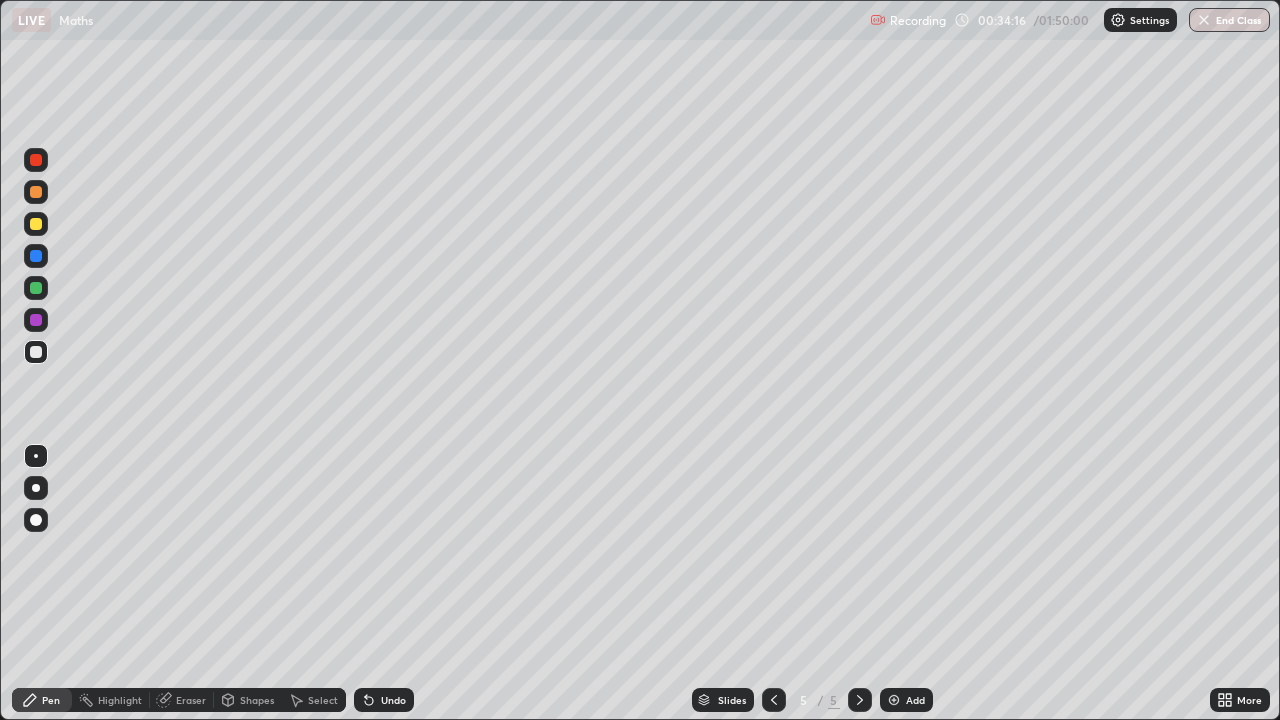 click on "Eraser" at bounding box center [191, 700] 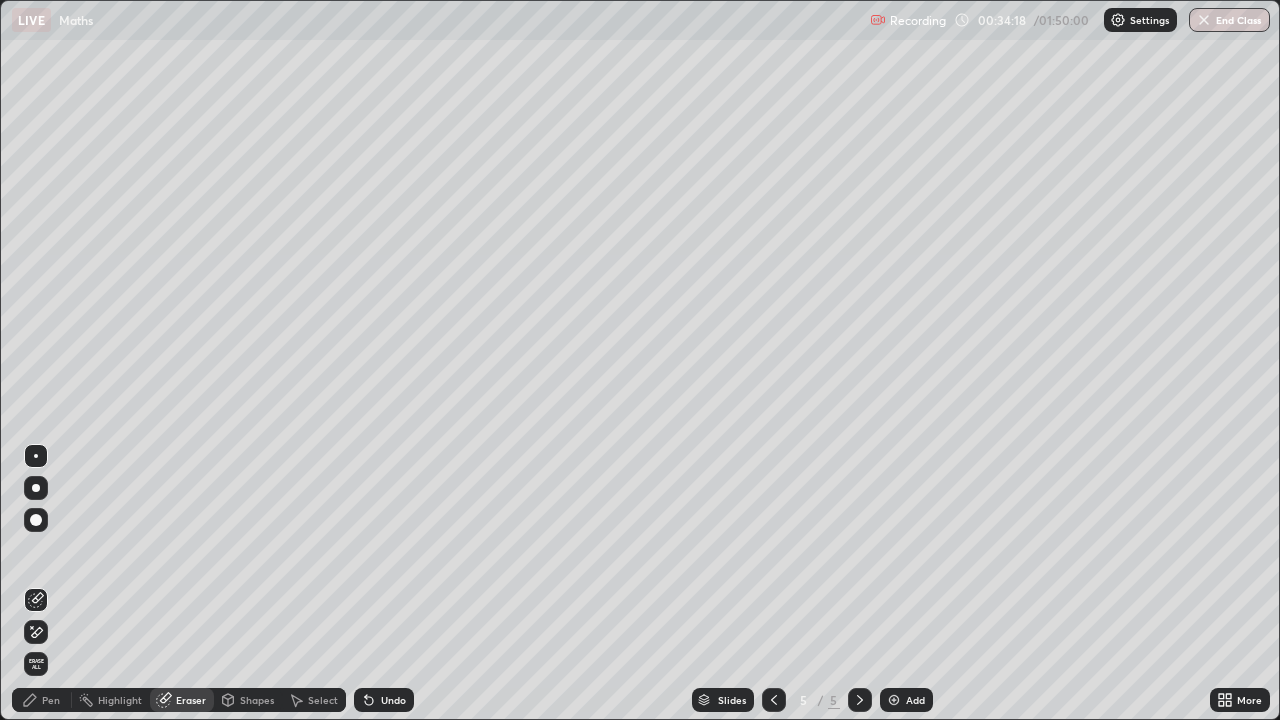 click on "Pen" at bounding box center (42, 700) 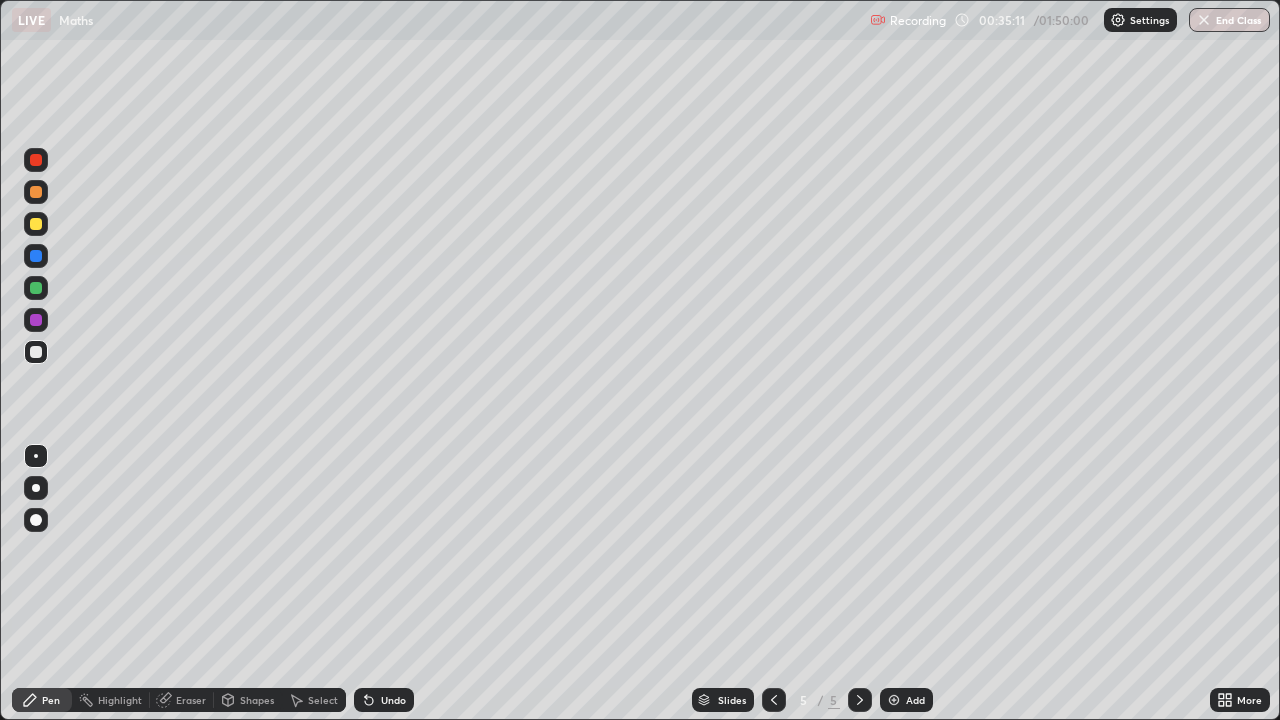 click on "Eraser" at bounding box center (191, 700) 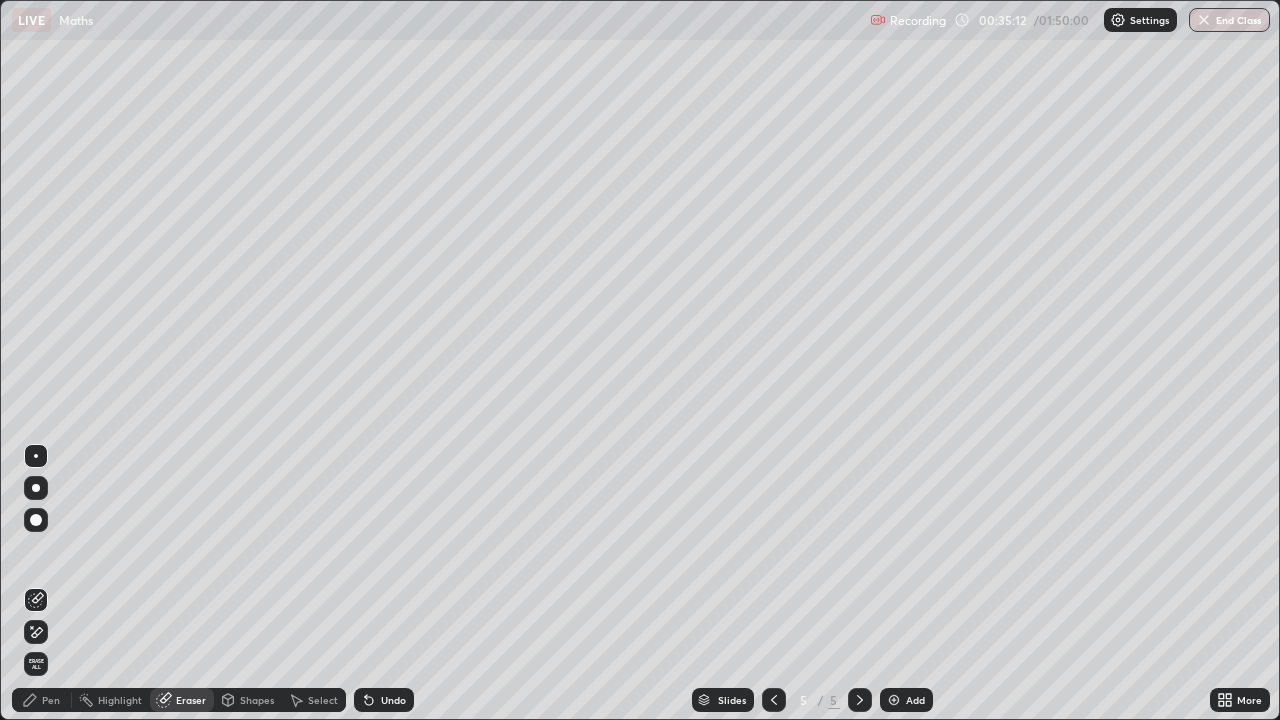 click on "Pen" at bounding box center (51, 700) 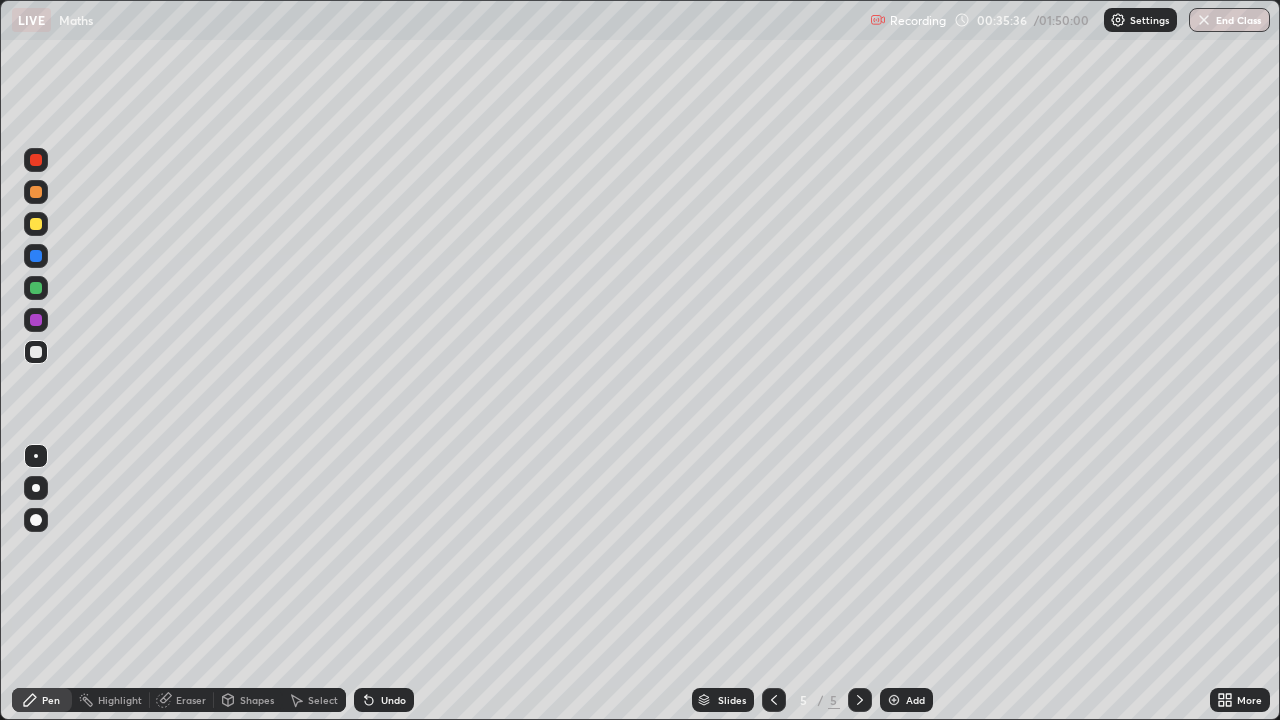 click on "Undo" at bounding box center (393, 700) 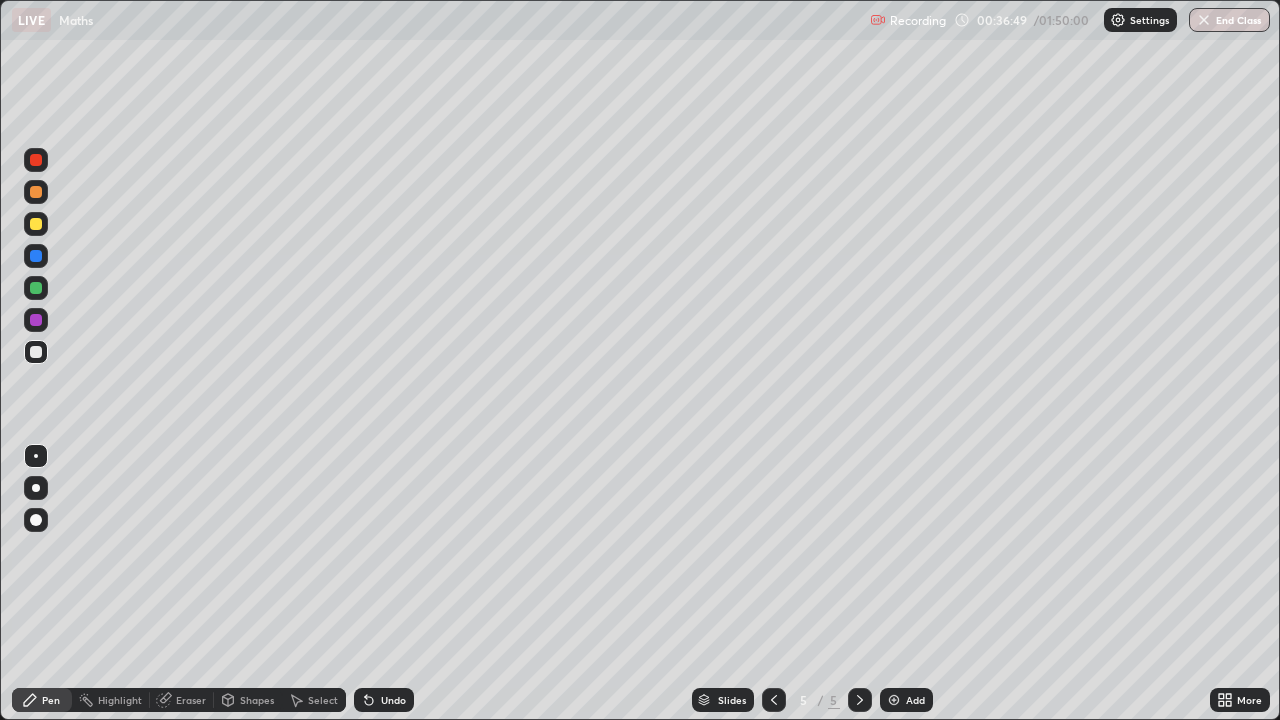 click on "Eraser" at bounding box center [191, 700] 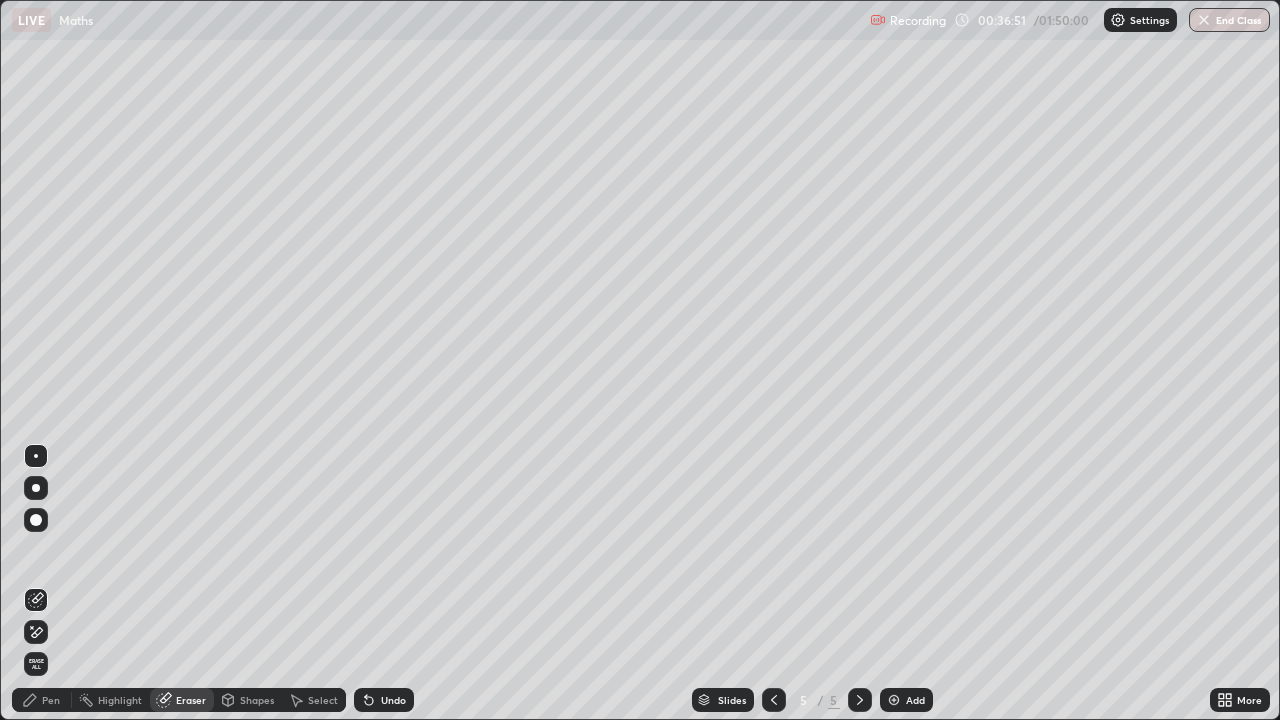 click on "Pen" at bounding box center [51, 700] 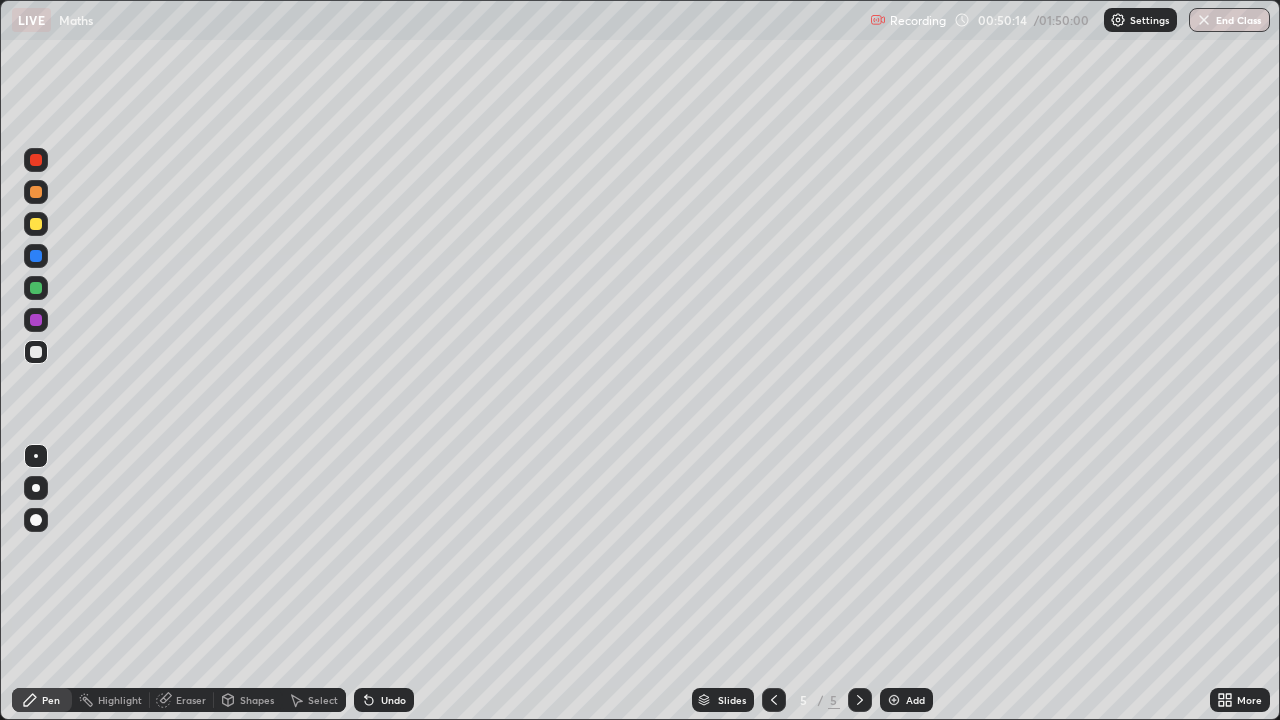 click at bounding box center [894, 700] 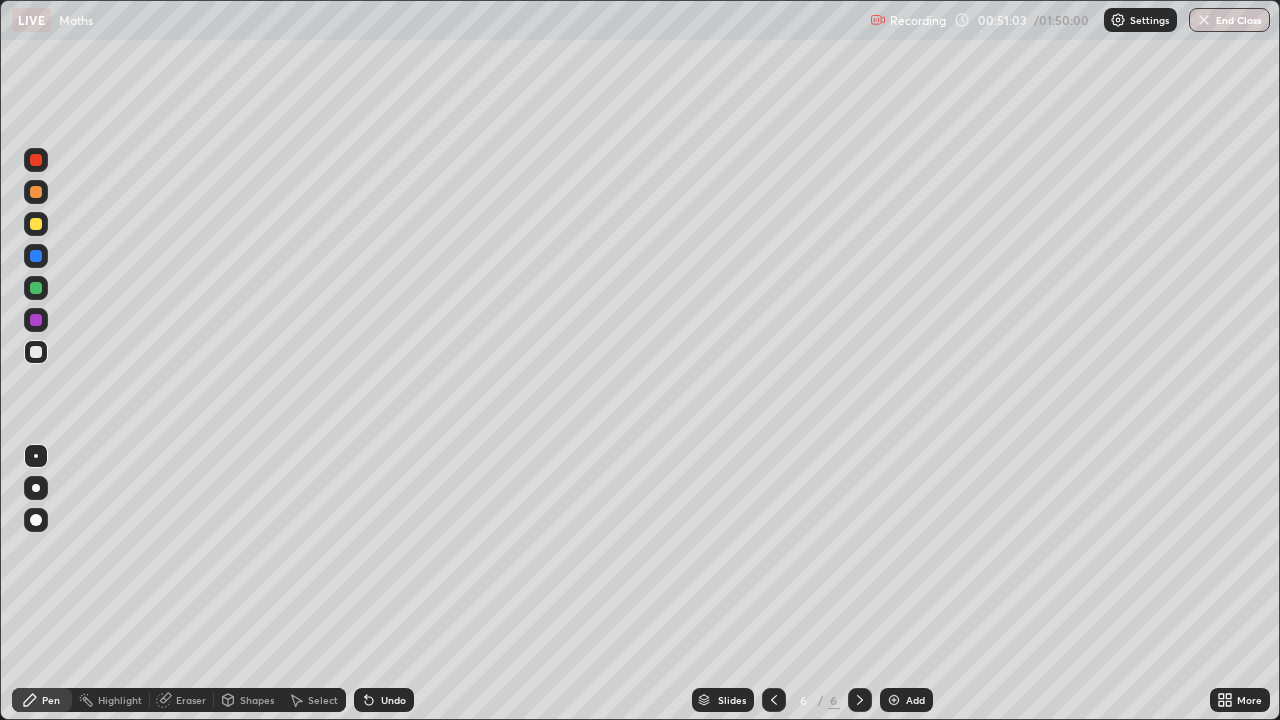 click 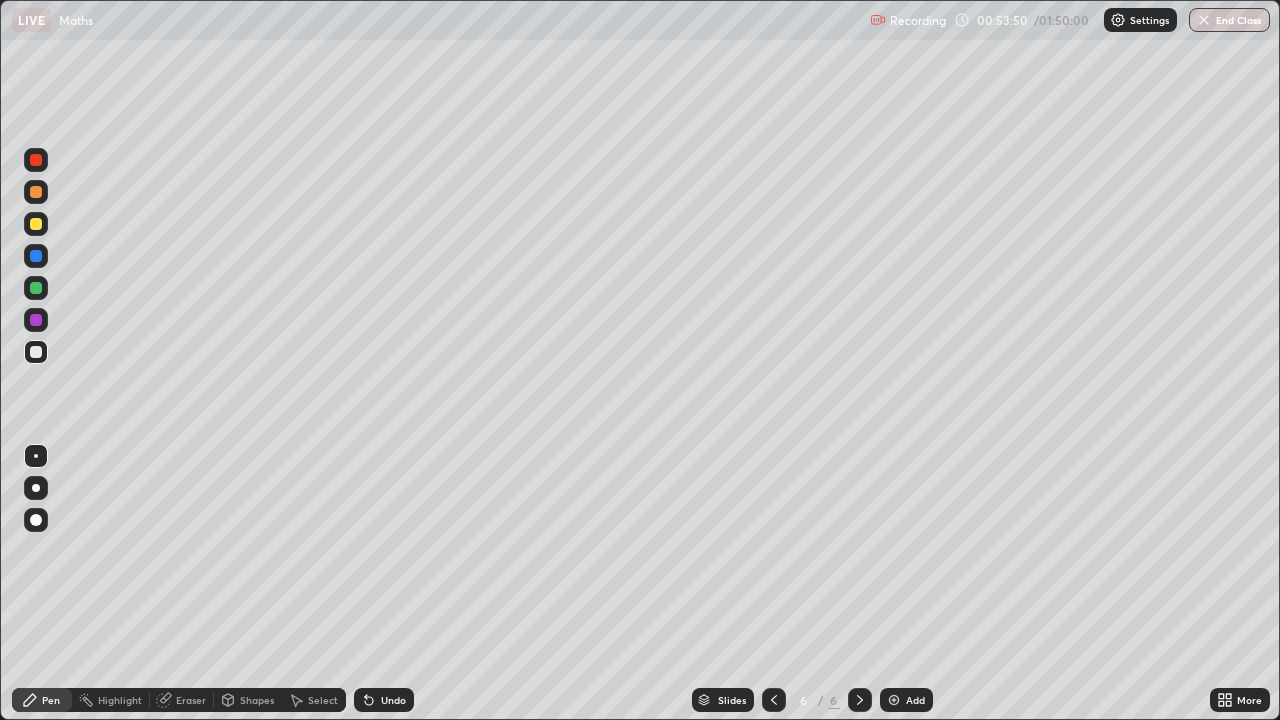click on "Eraser" at bounding box center (191, 700) 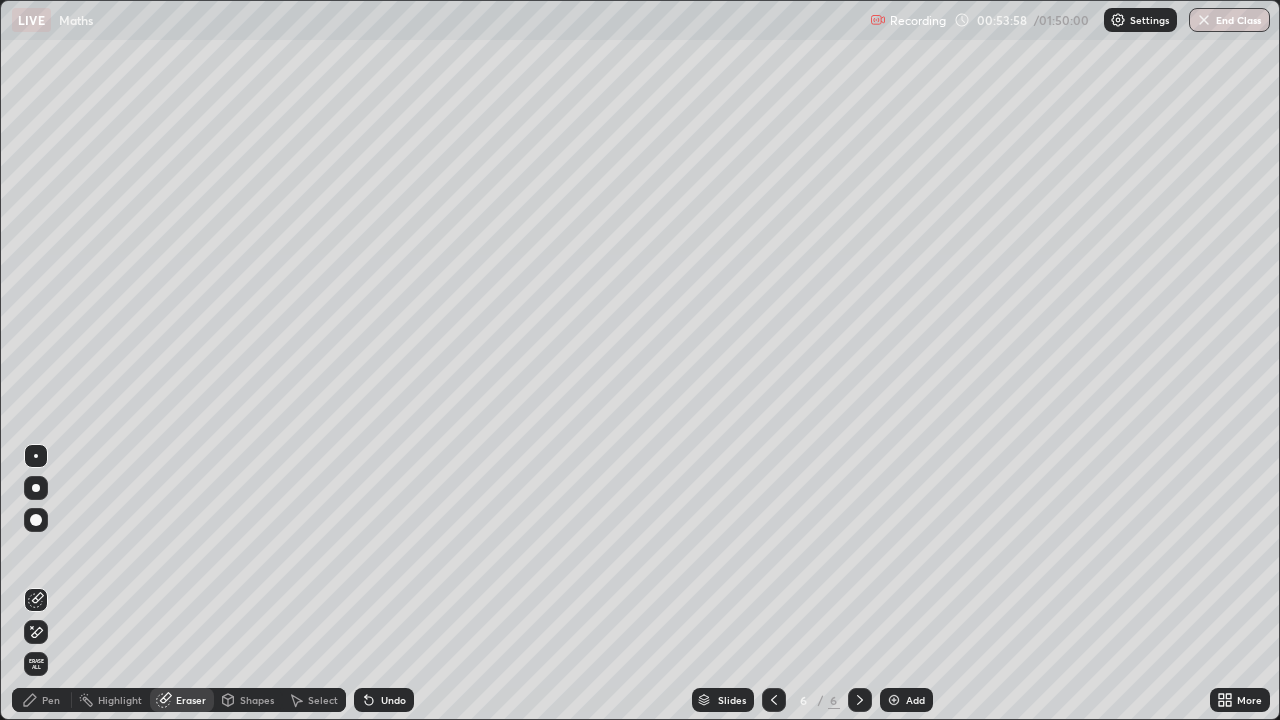 click on "Pen" at bounding box center [51, 700] 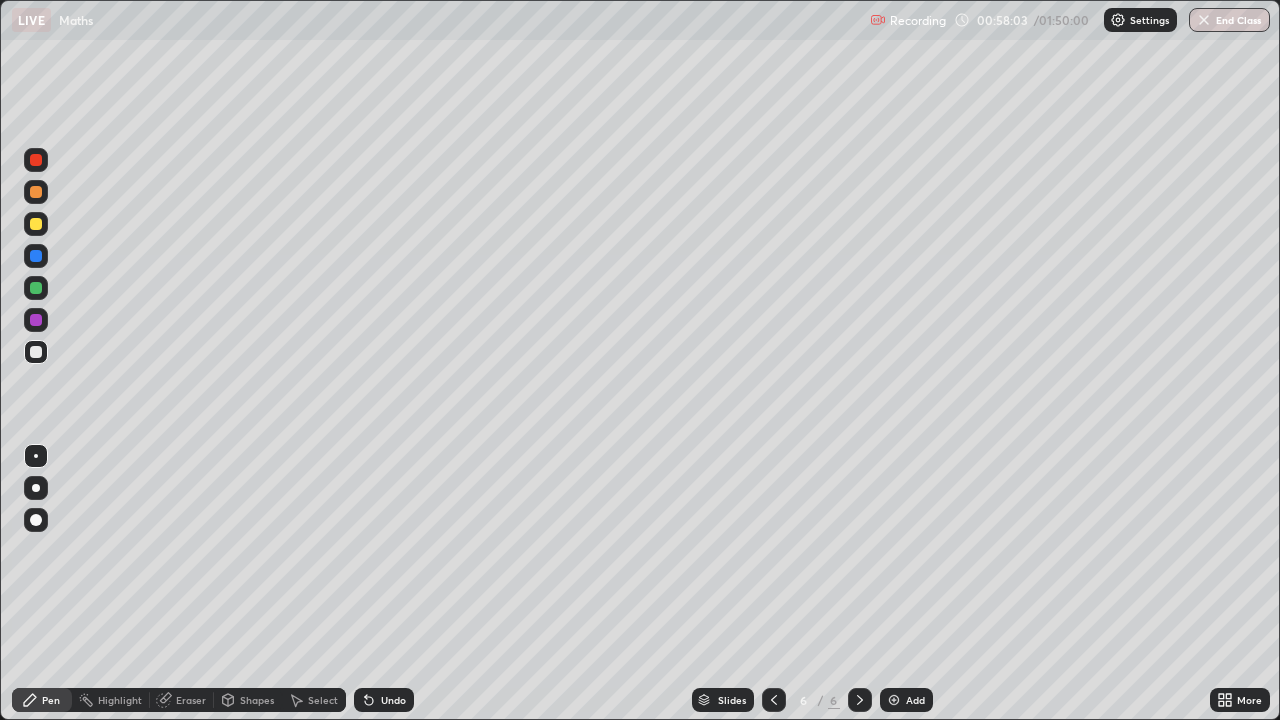 click at bounding box center [36, 288] 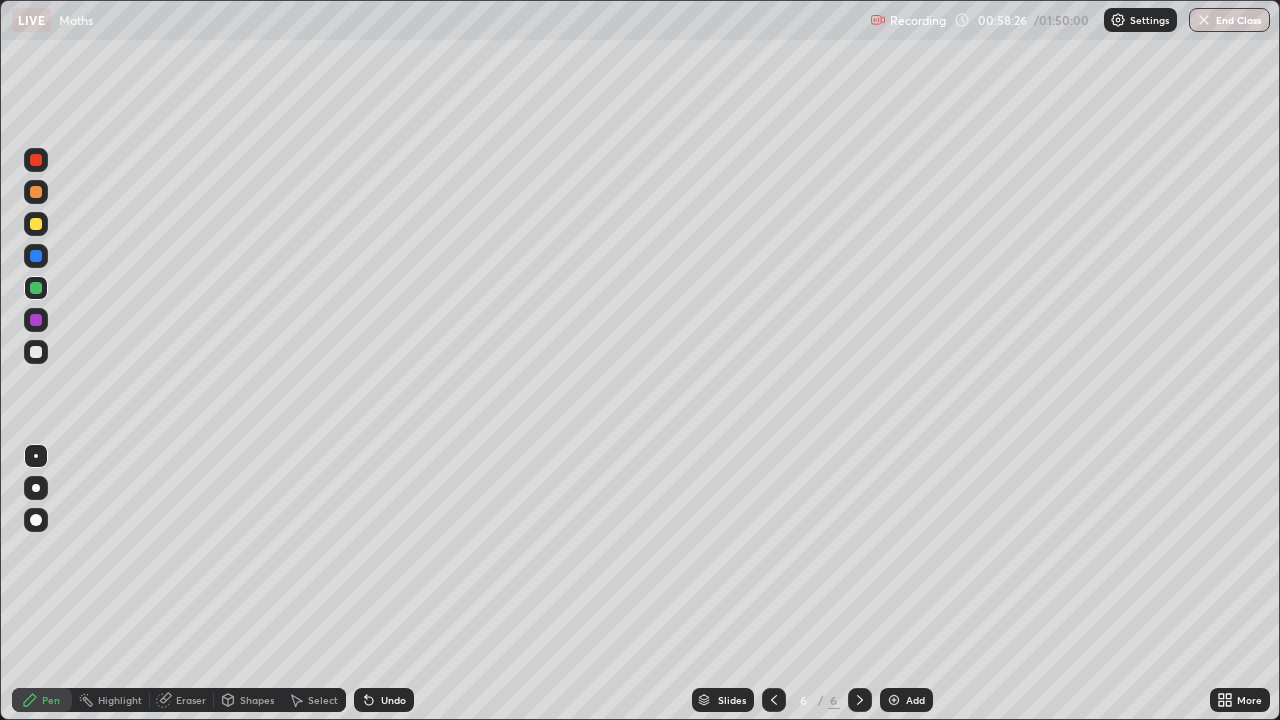 click on "Eraser" at bounding box center (191, 700) 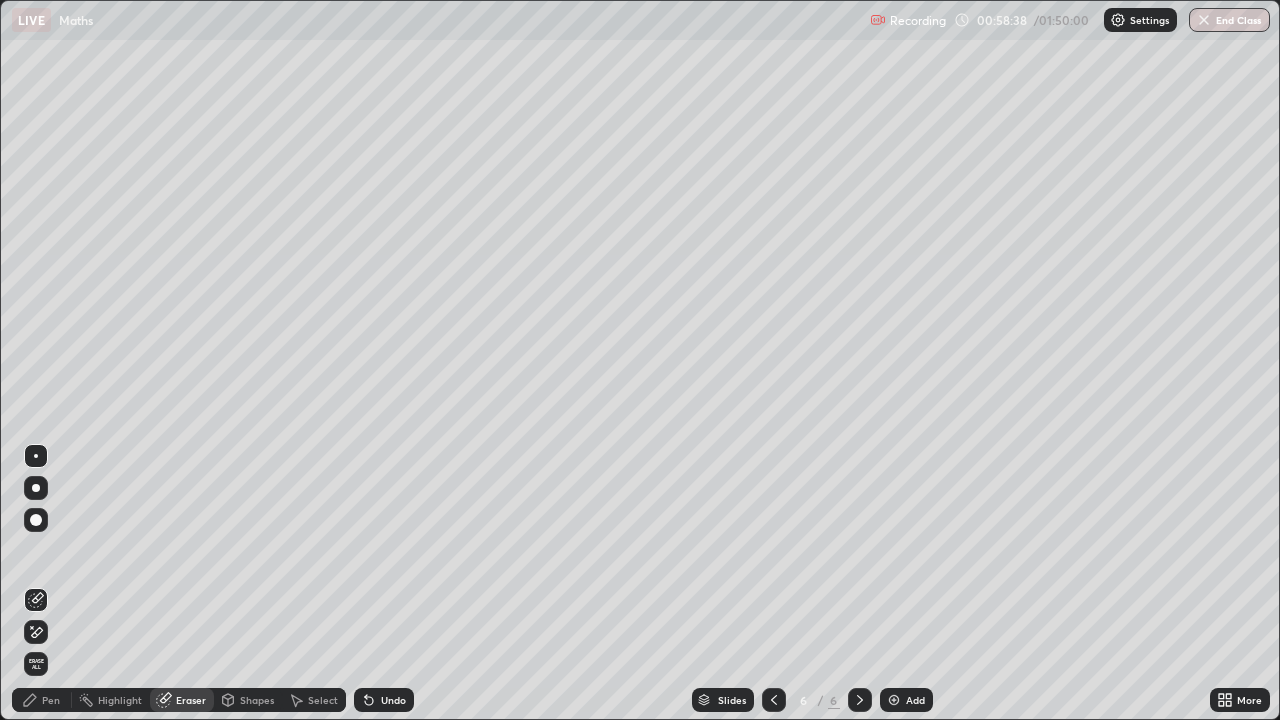 click on "Select" at bounding box center [323, 700] 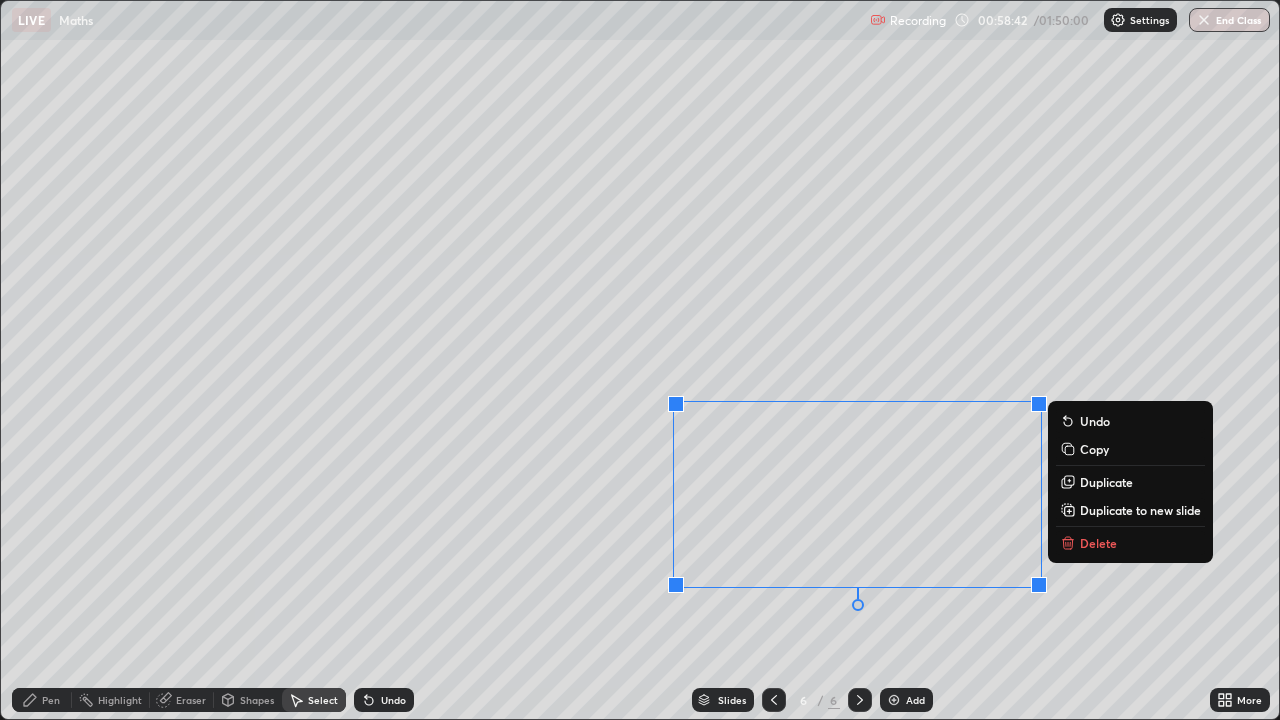 click 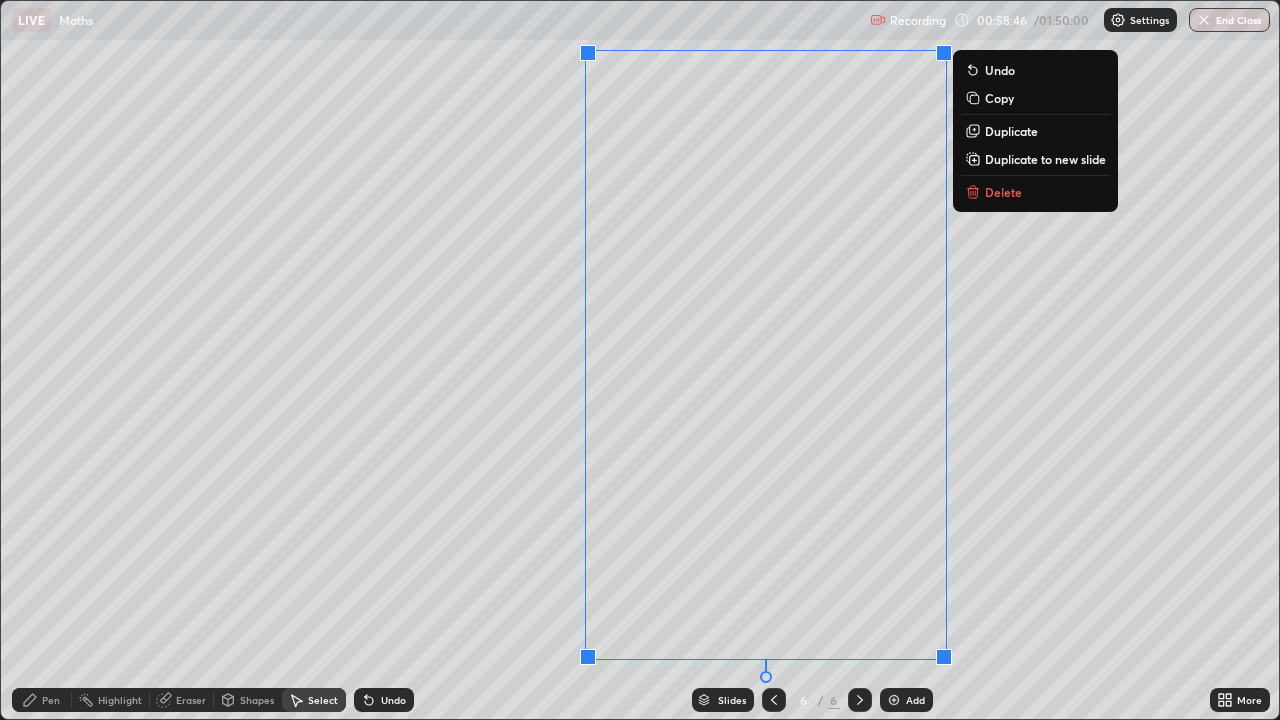 click 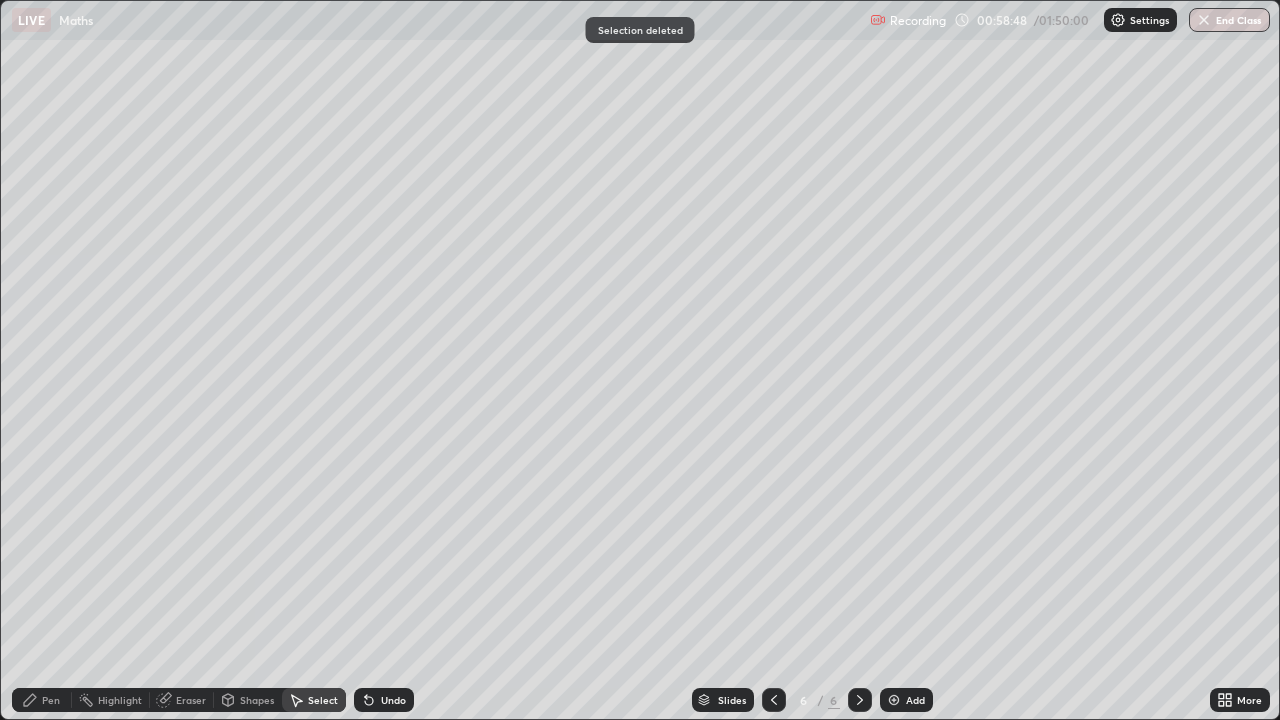 click on "Undo" at bounding box center (393, 700) 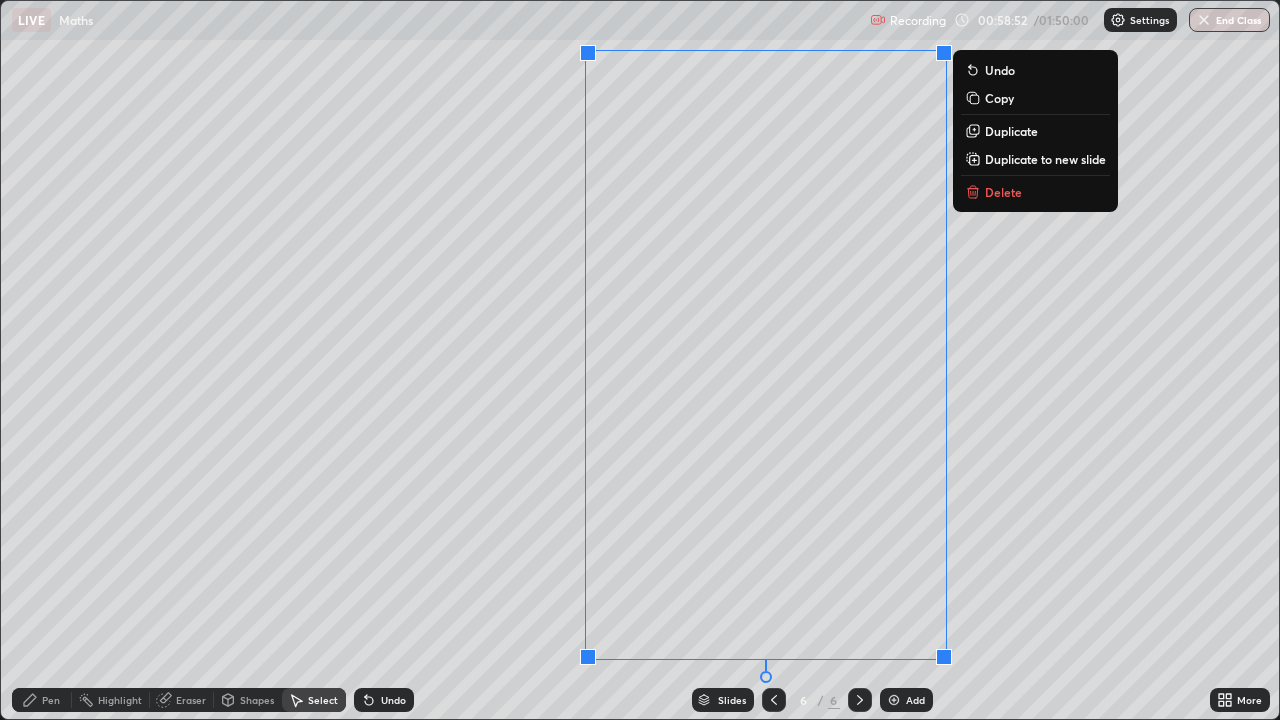 click 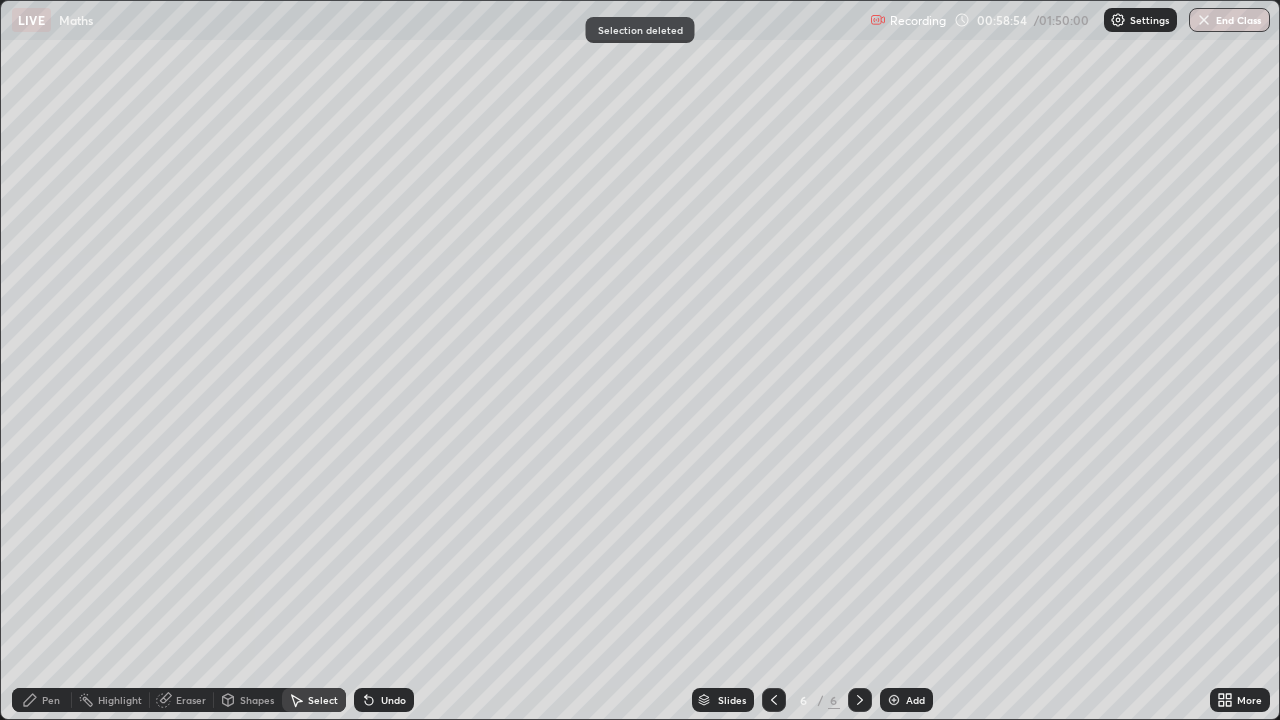 click on "Undo" at bounding box center [393, 700] 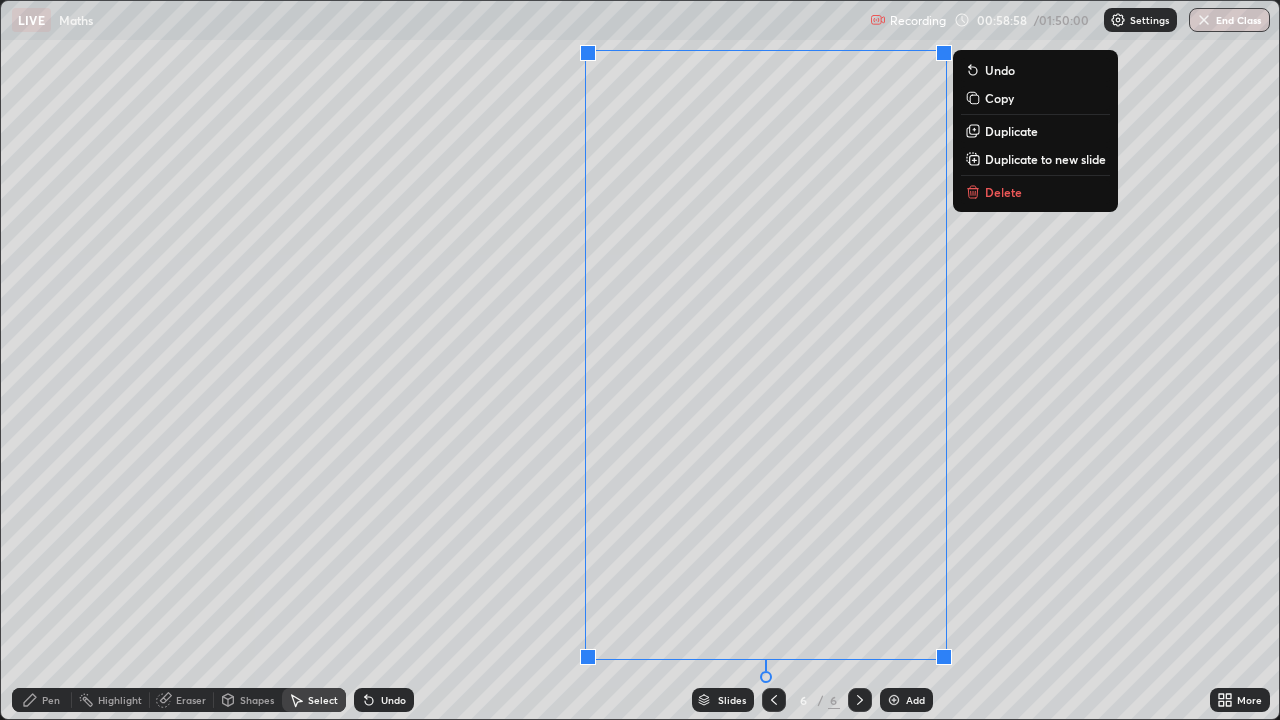 click on "0 ° Undo Copy Duplicate Duplicate to new slide Delete" at bounding box center (640, 360) 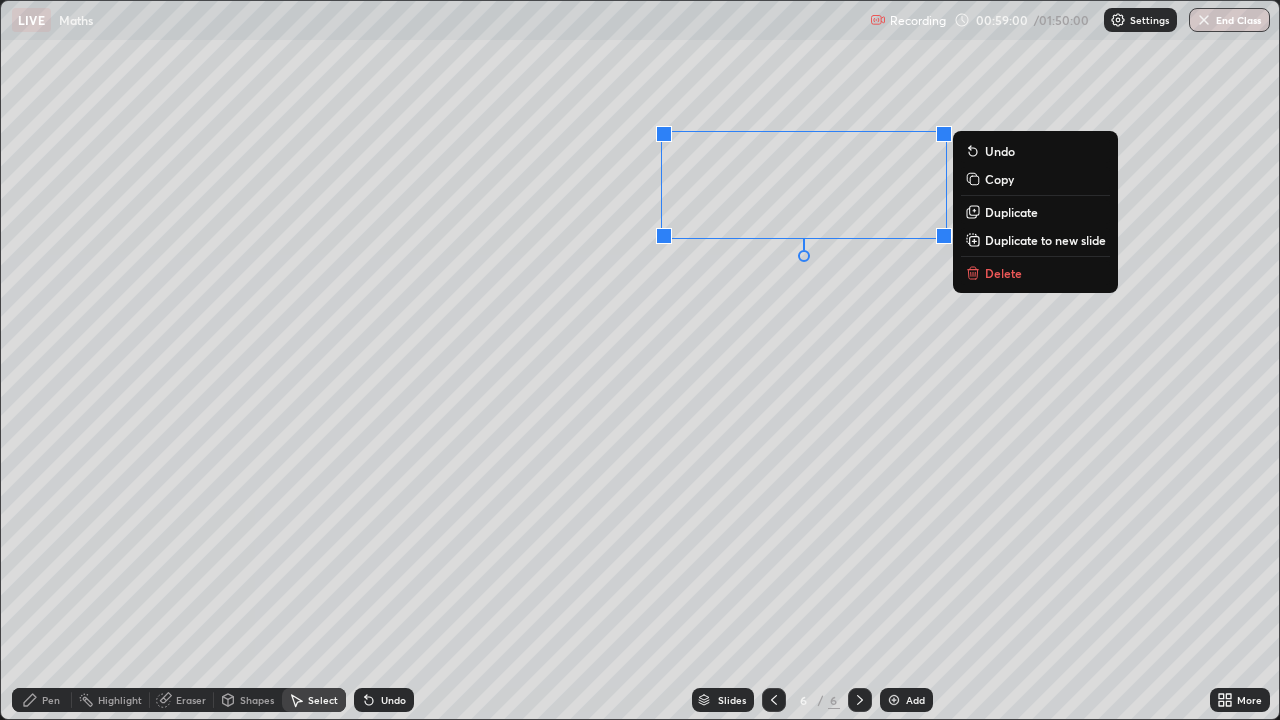click 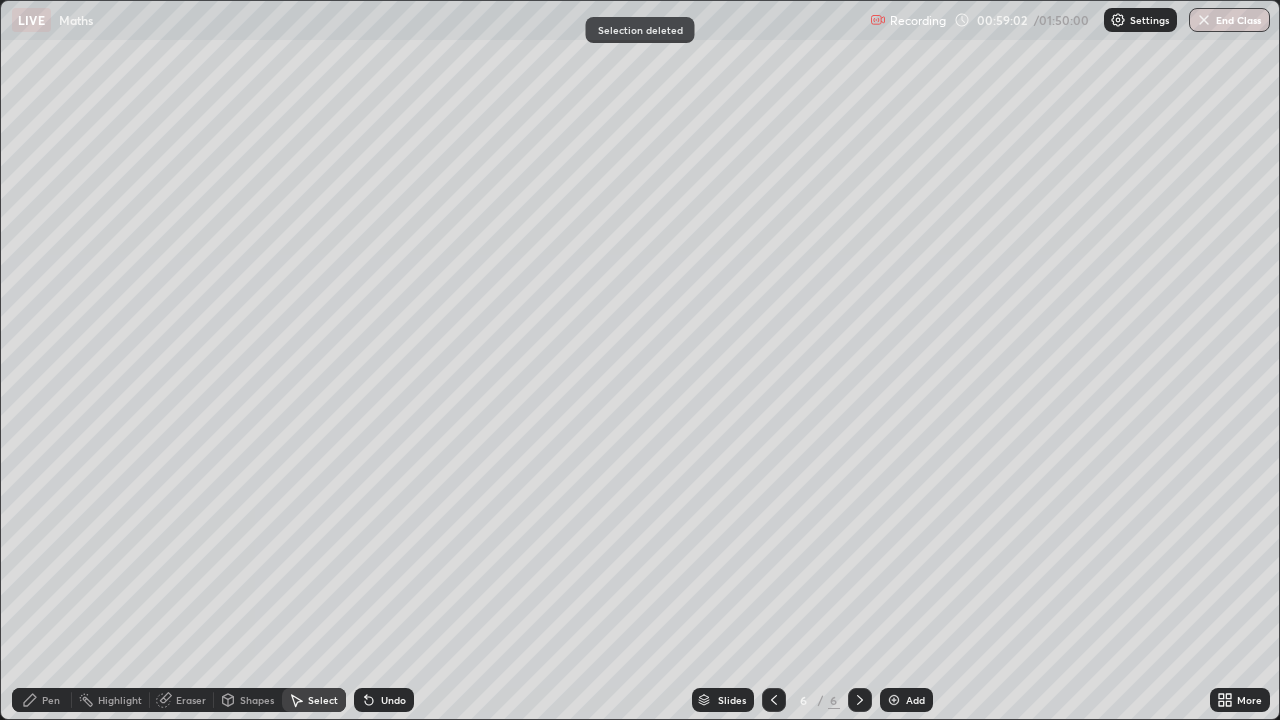 click on "Eraser" at bounding box center [182, 700] 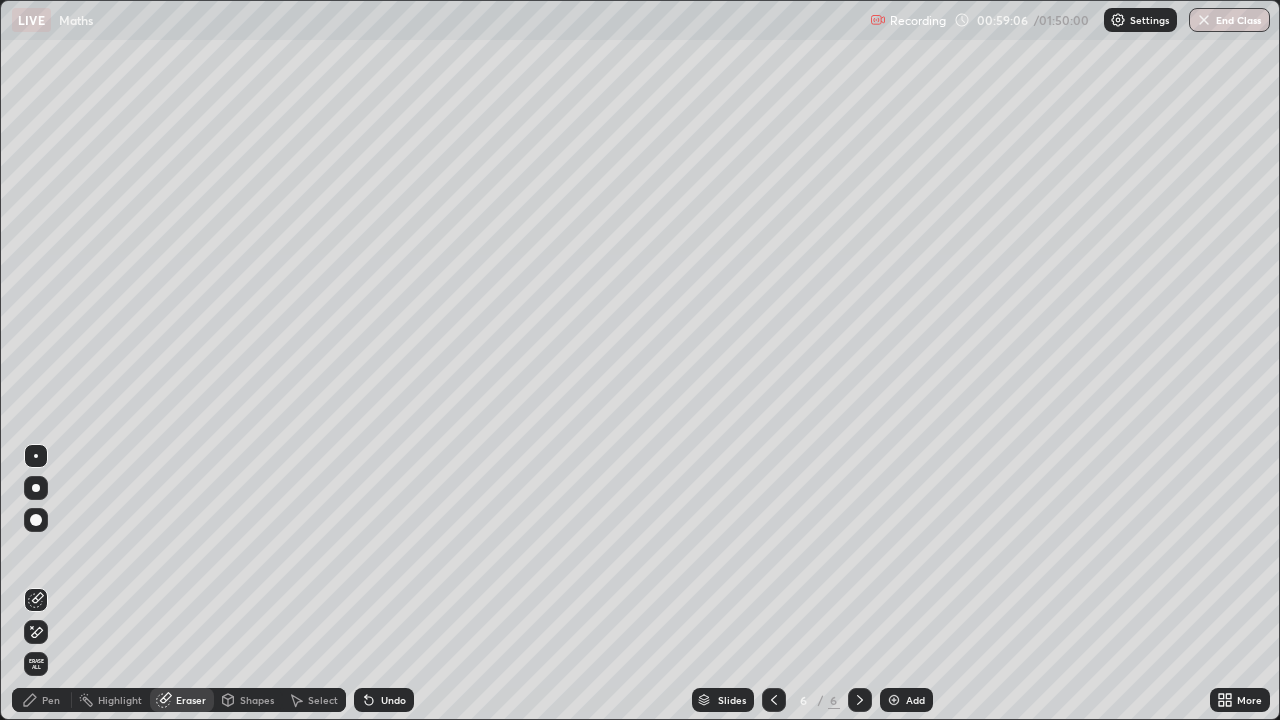 click on "Pen" at bounding box center (51, 700) 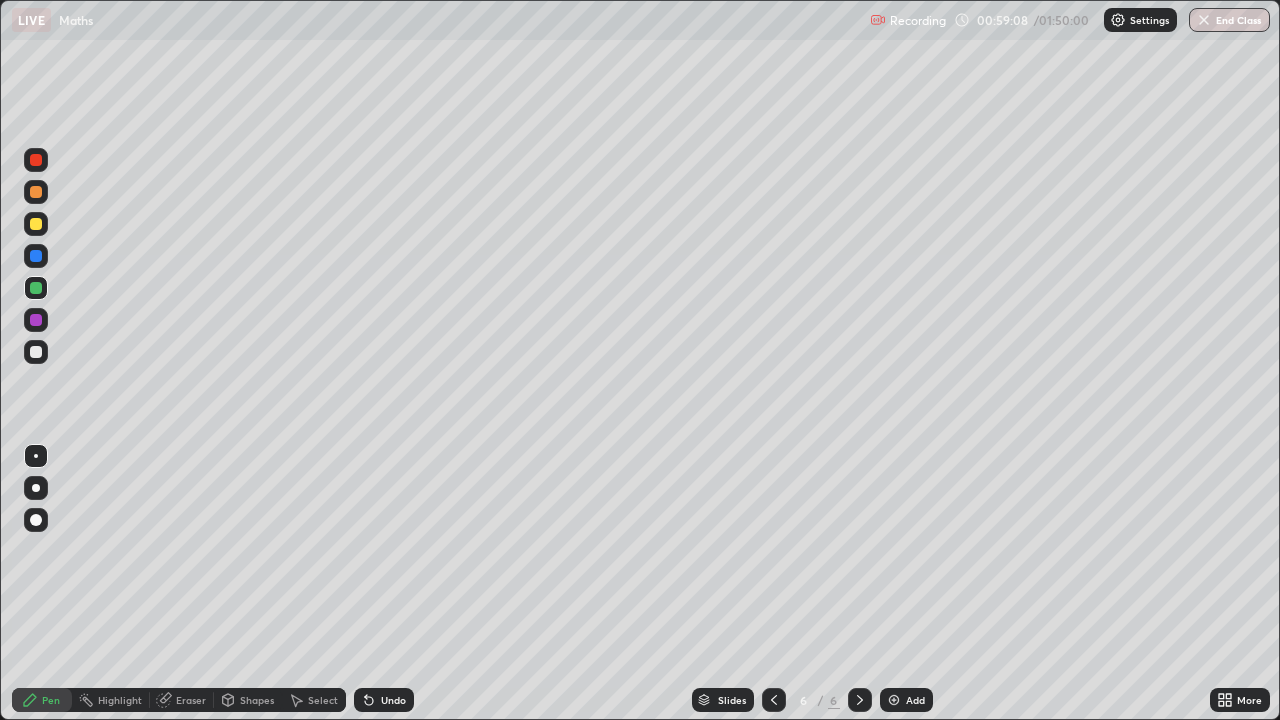 click at bounding box center [36, 352] 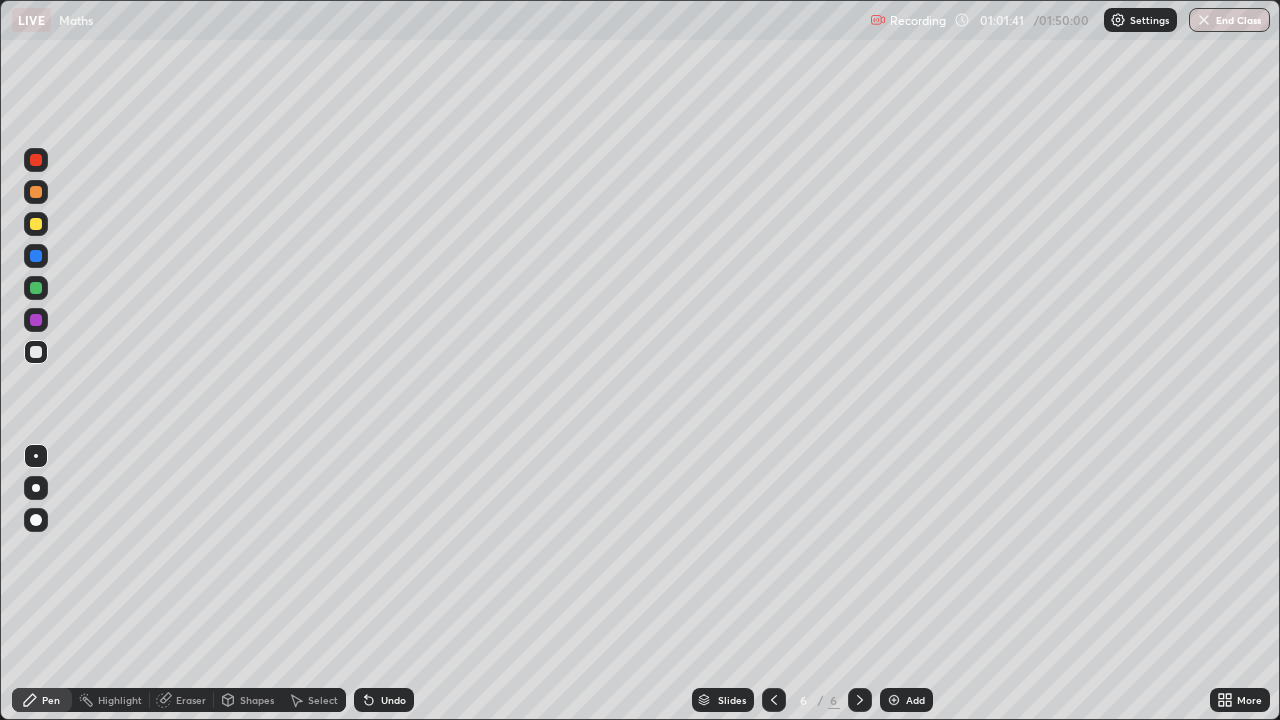 click on "Eraser" at bounding box center (191, 700) 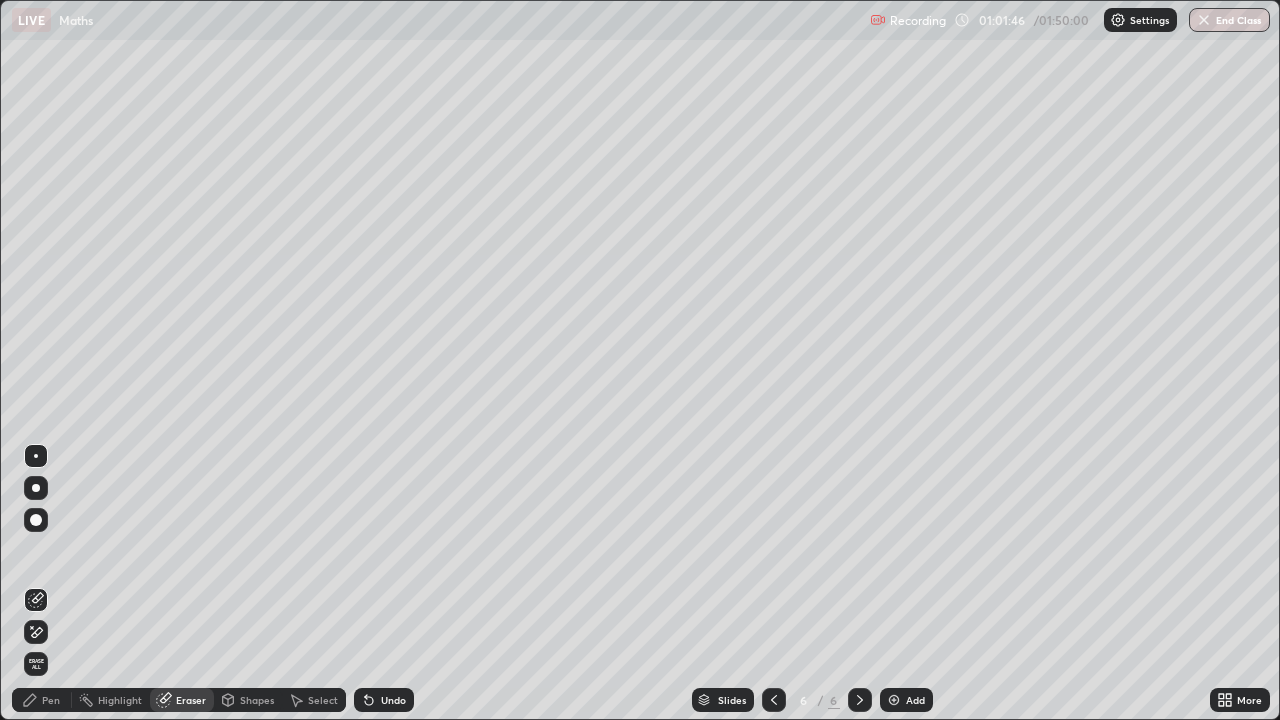 click on "Pen" at bounding box center (42, 700) 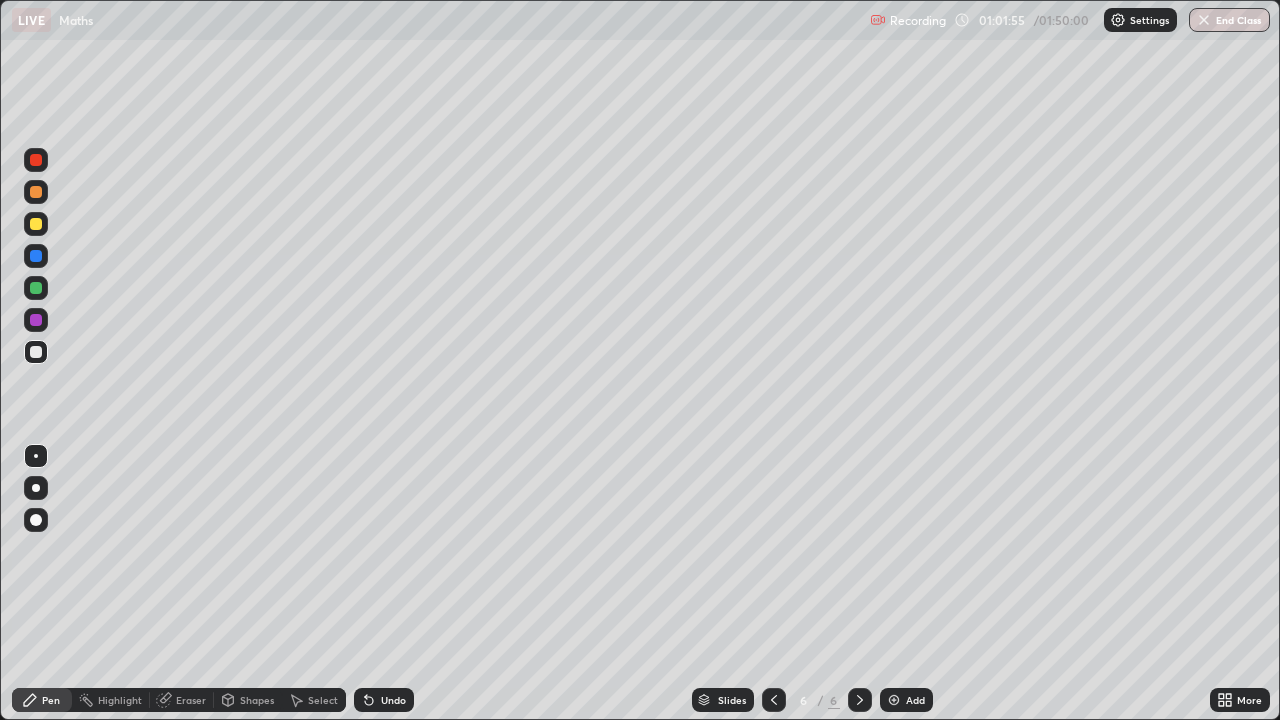 click on "Eraser" at bounding box center (191, 700) 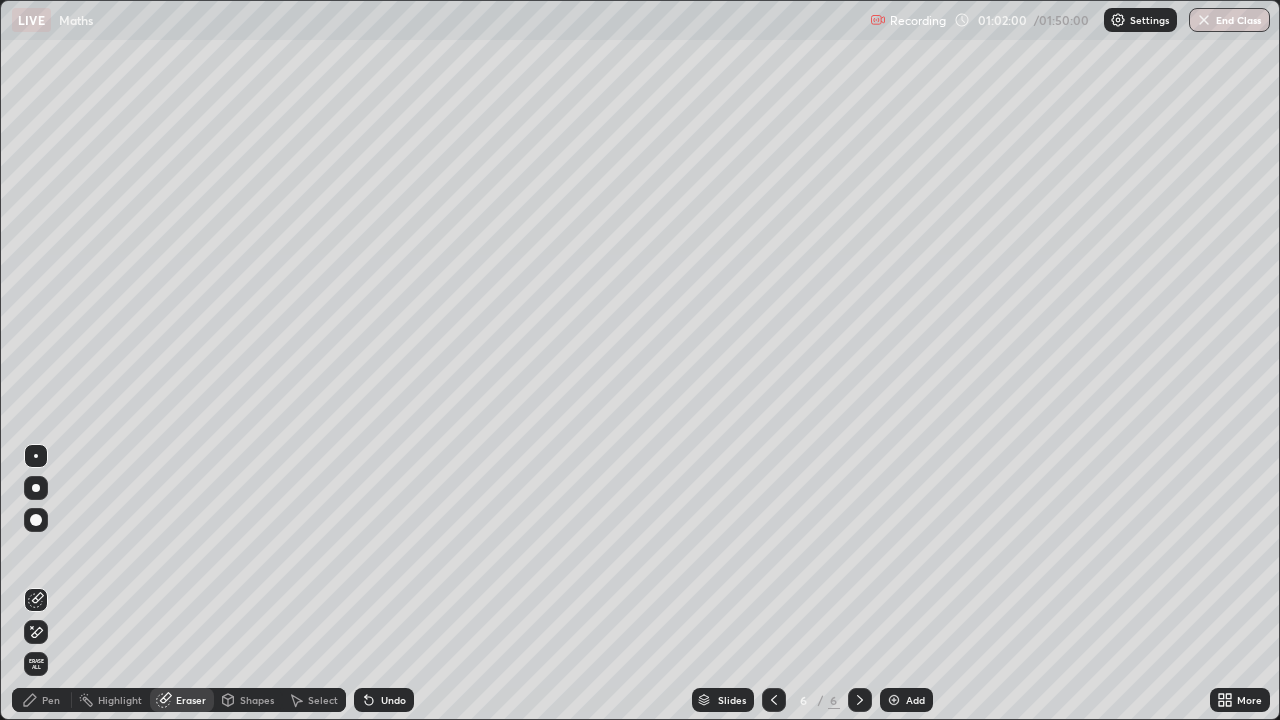 click on "Pen" at bounding box center (51, 700) 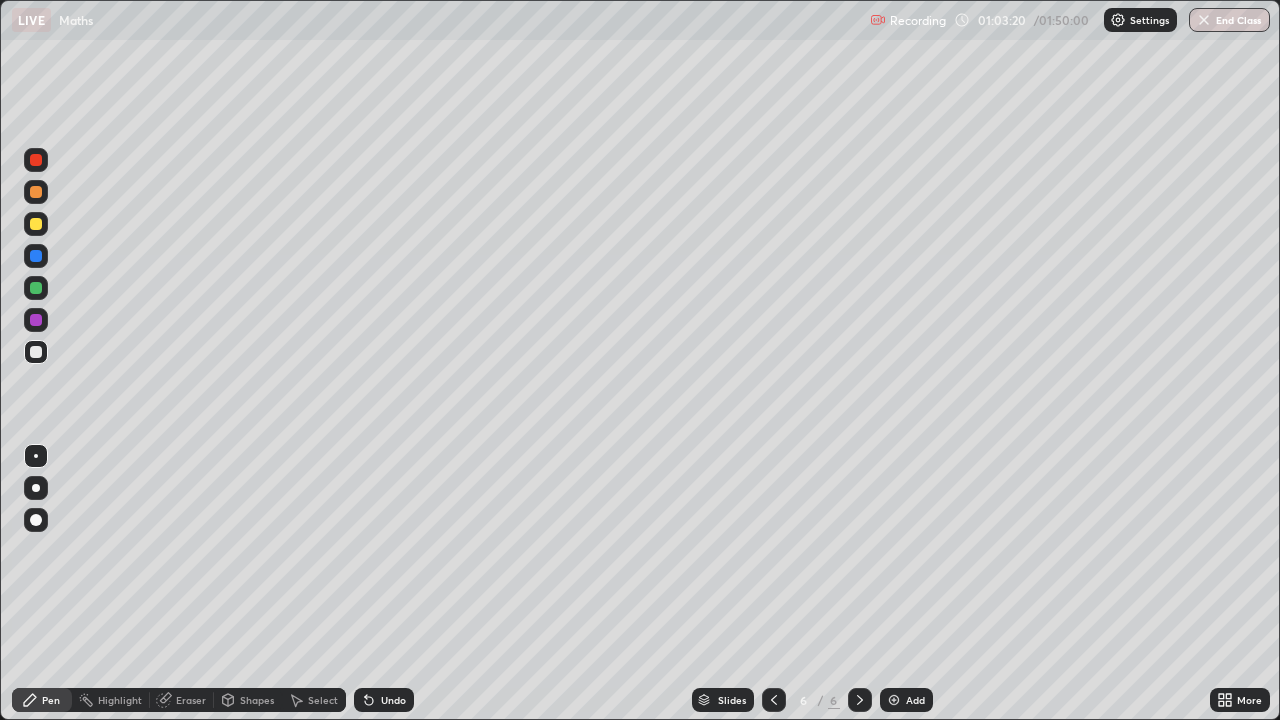 click on "Eraser" at bounding box center [182, 700] 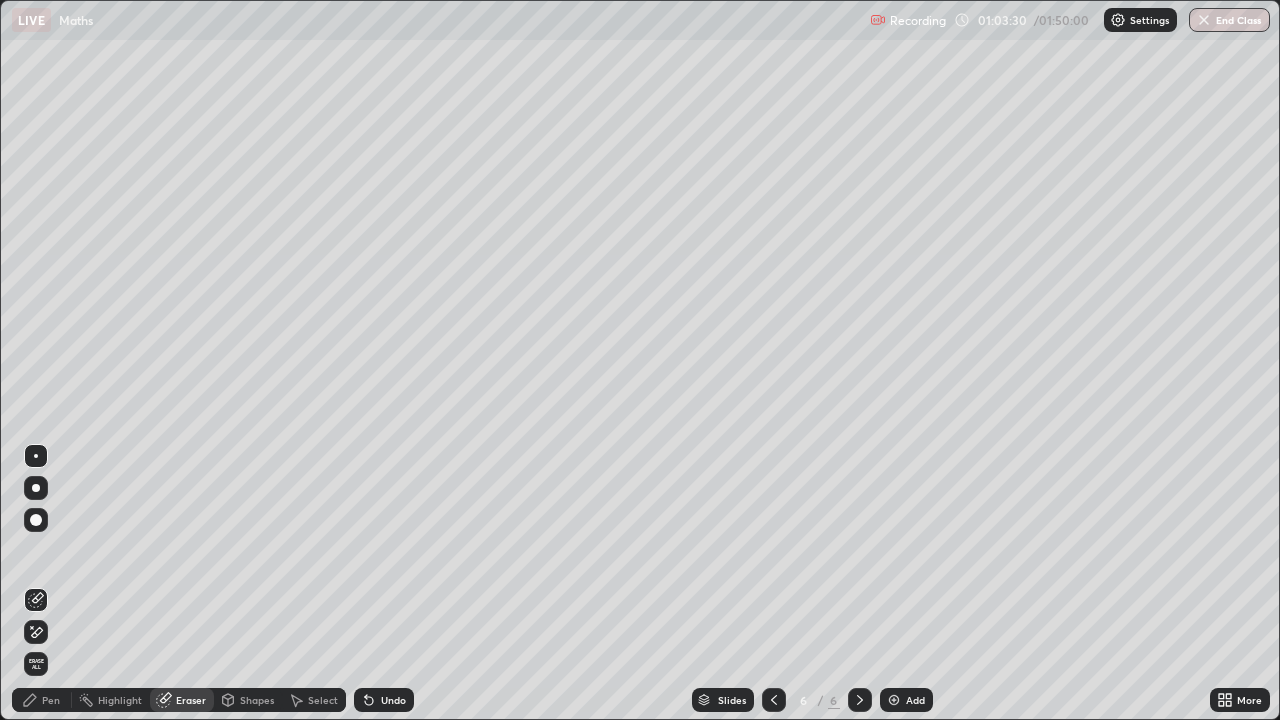 click on "Pen" at bounding box center [42, 700] 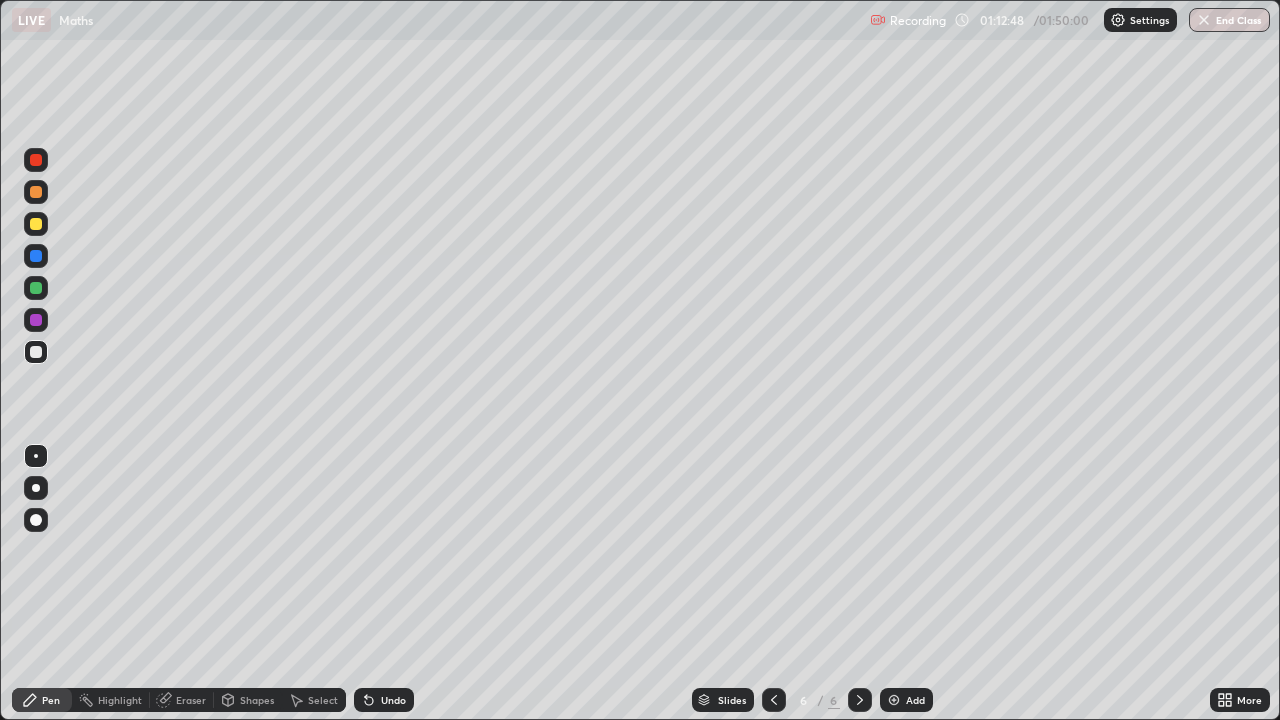 click at bounding box center (894, 700) 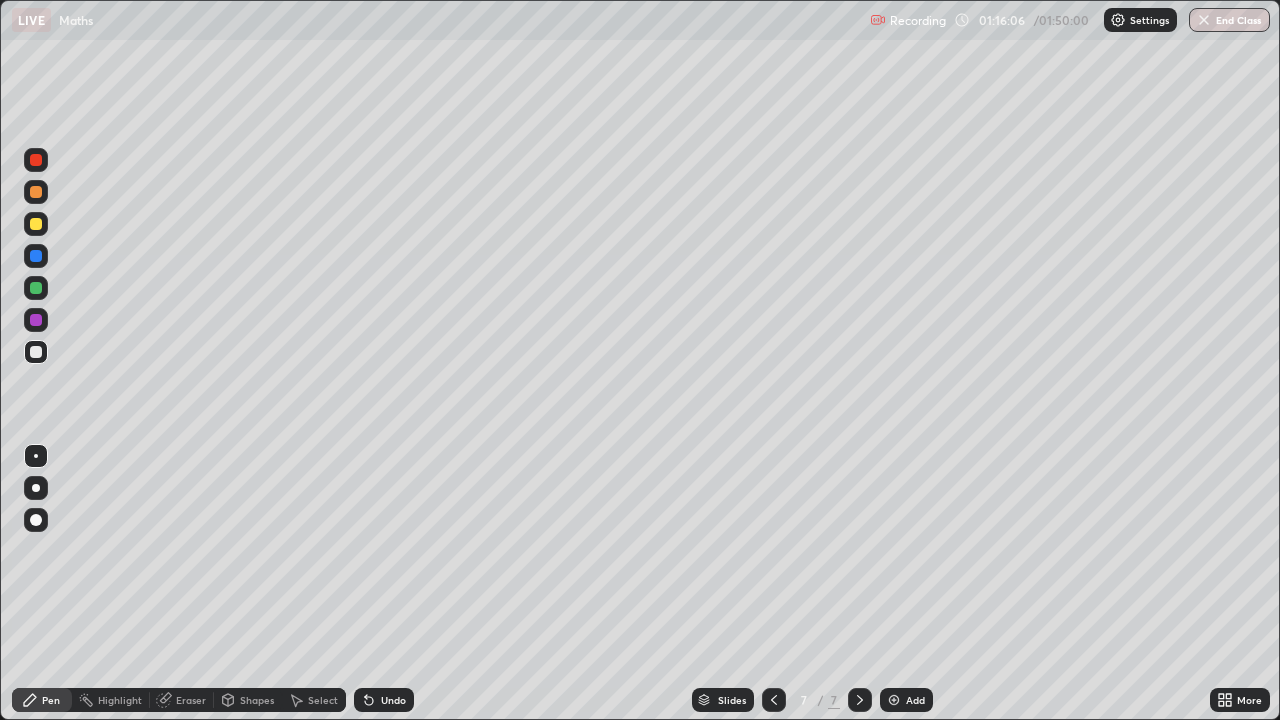 click on "Pen" at bounding box center (51, 700) 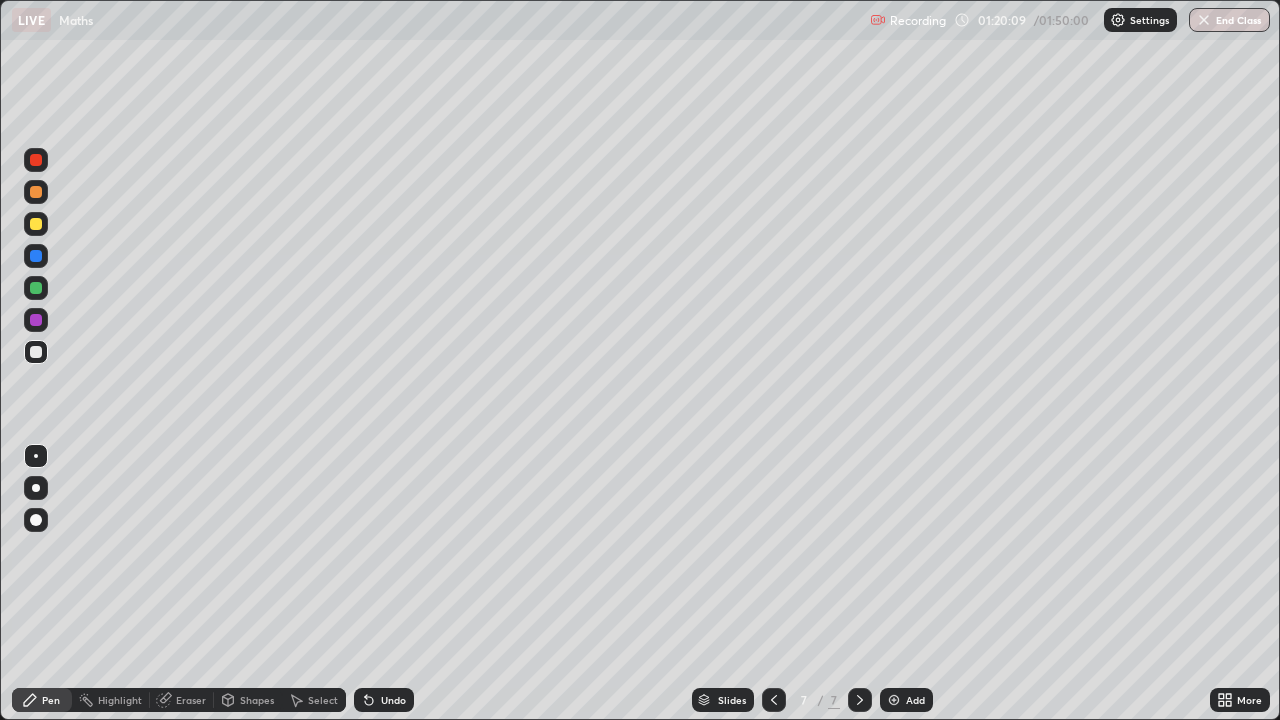 click on "Undo" at bounding box center [393, 700] 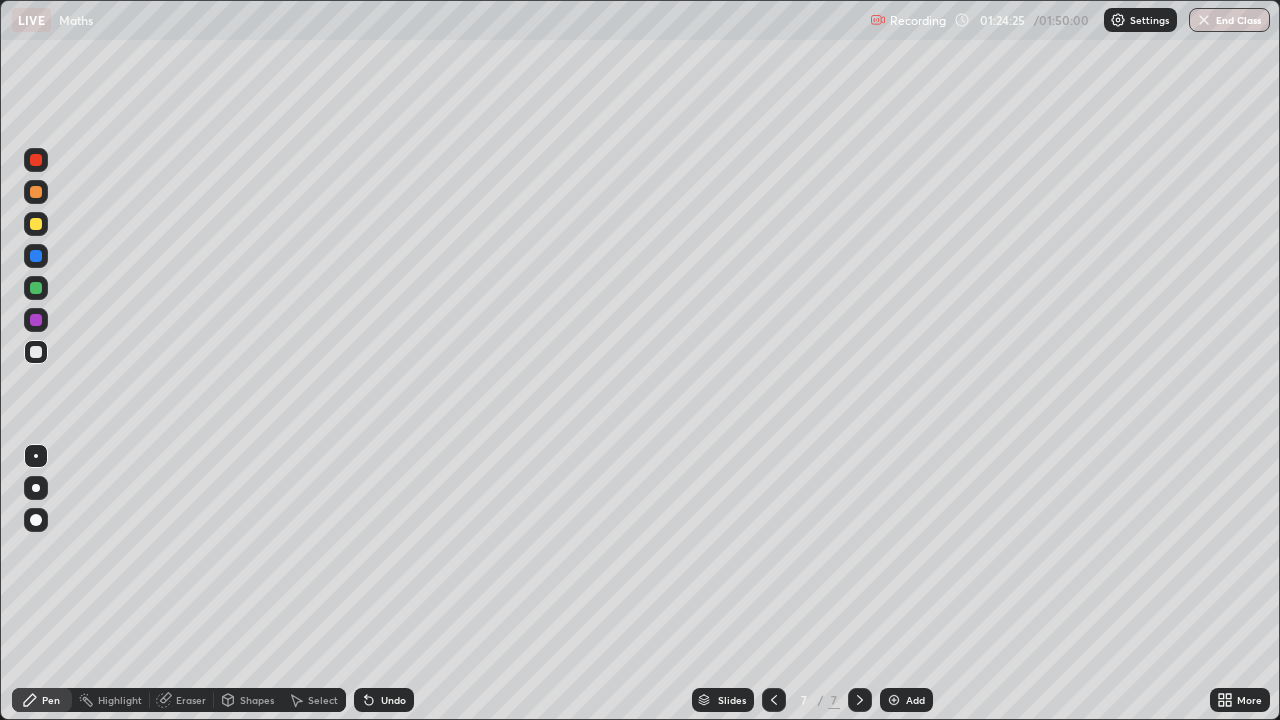 click at bounding box center [894, 700] 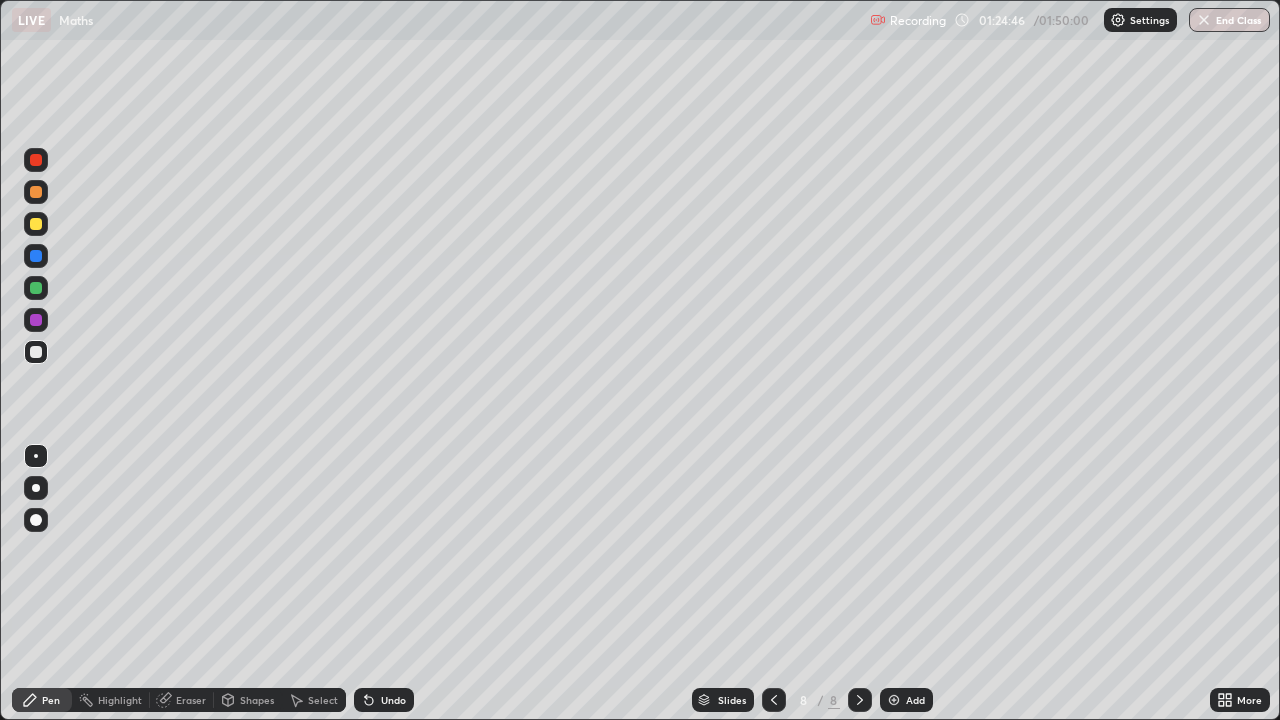 click on "Undo" at bounding box center [384, 700] 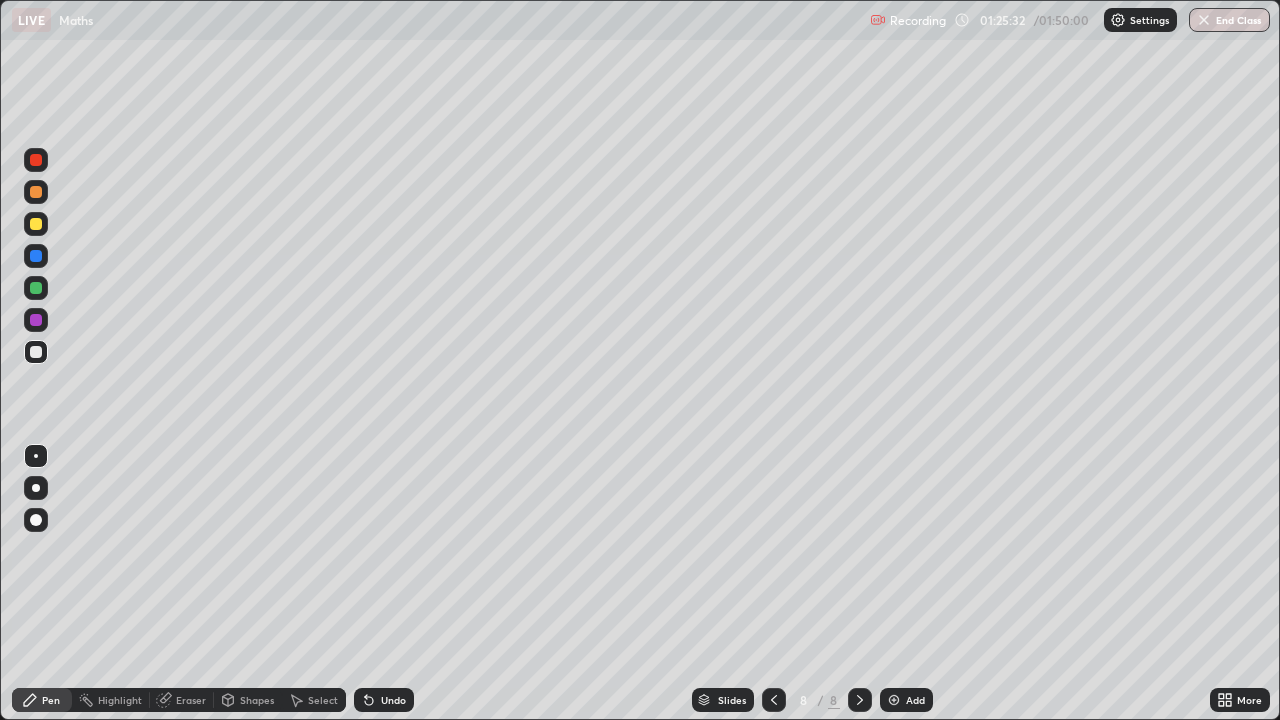 click 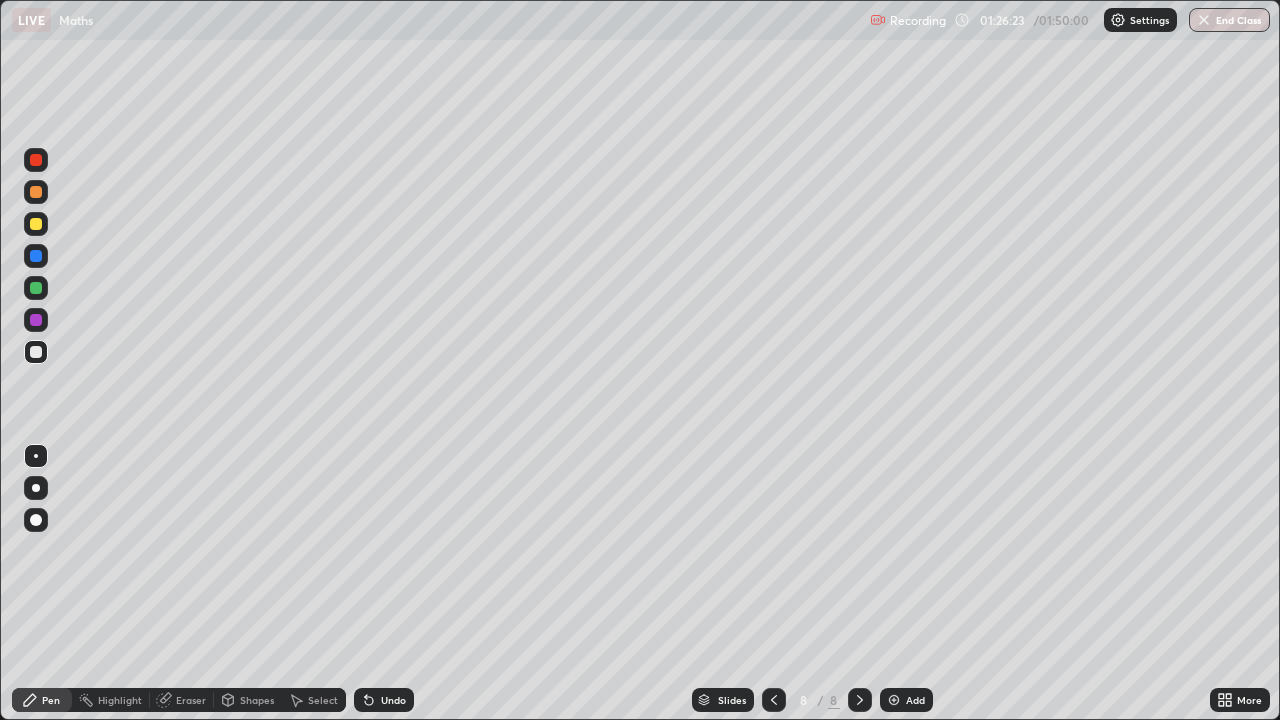 click on "Undo" at bounding box center [384, 700] 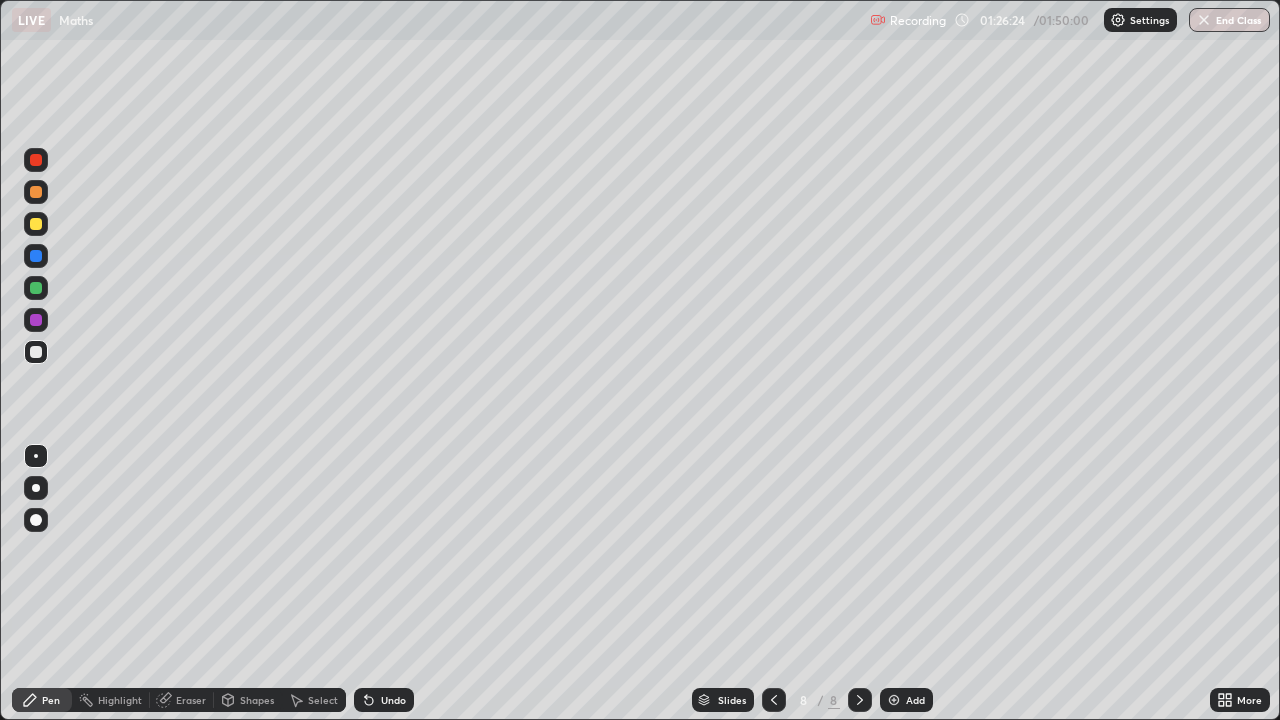 click on "Undo" at bounding box center (384, 700) 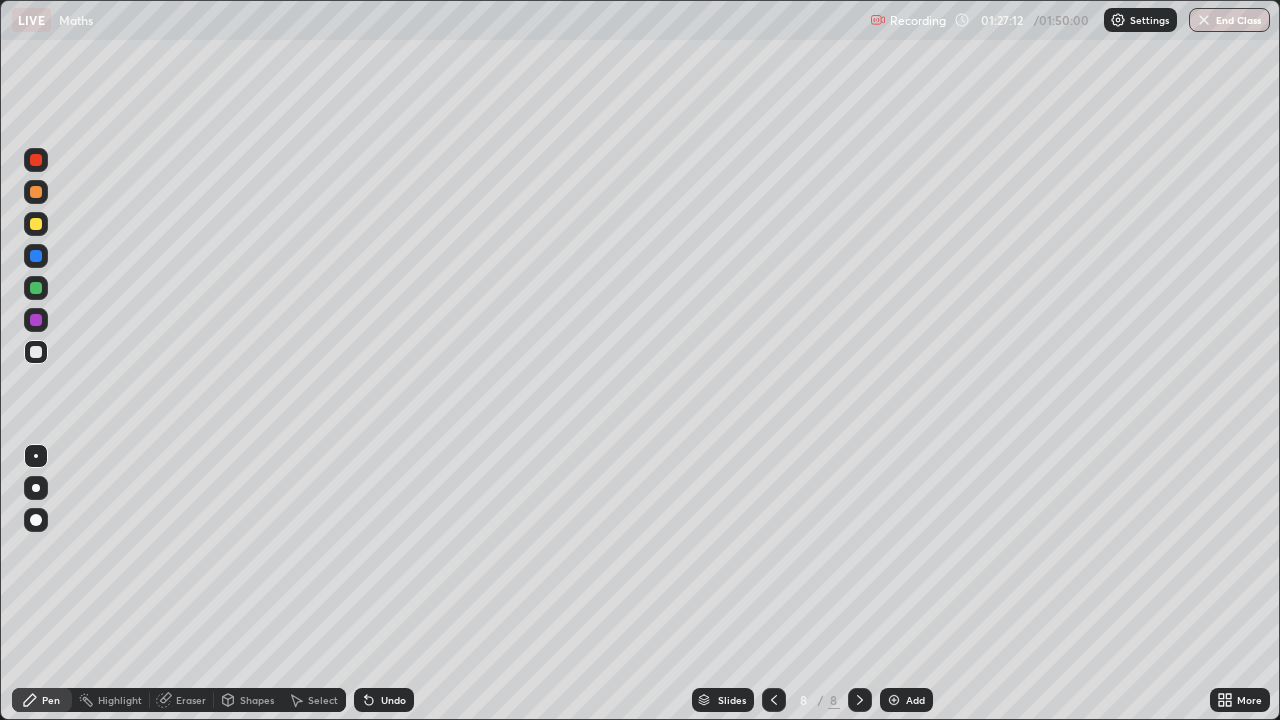 click 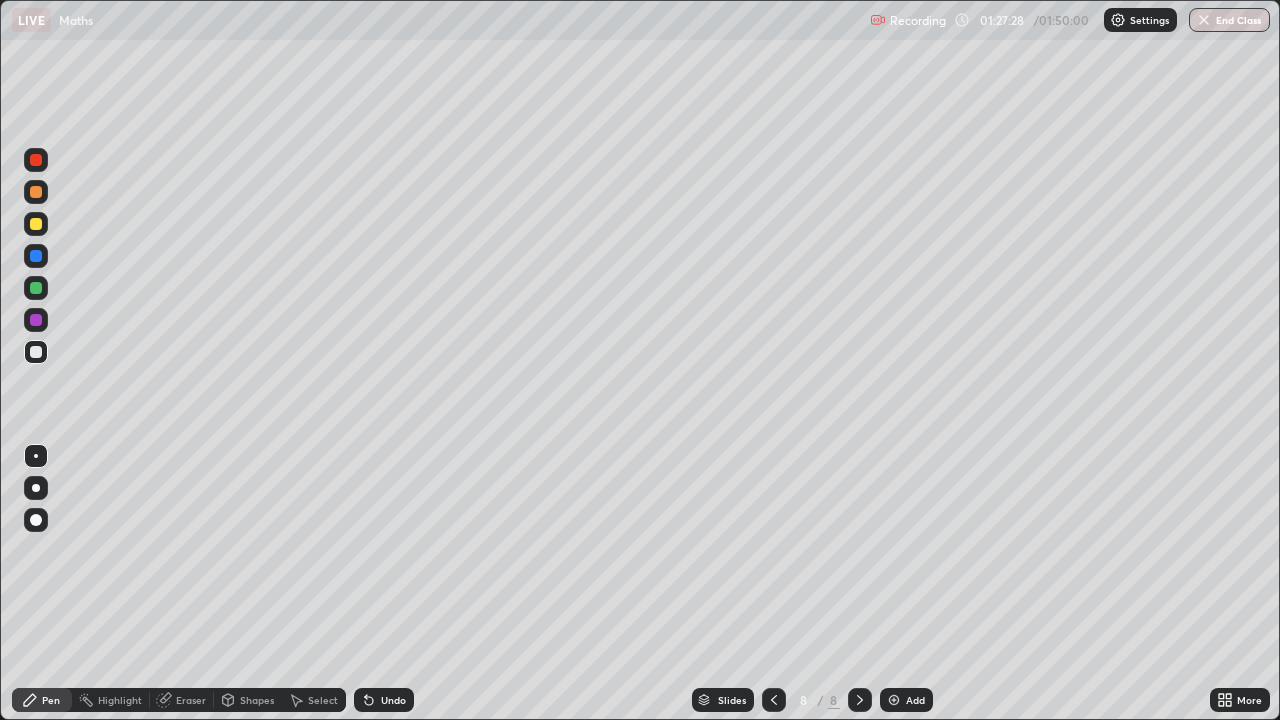 click on "Undo" at bounding box center (393, 700) 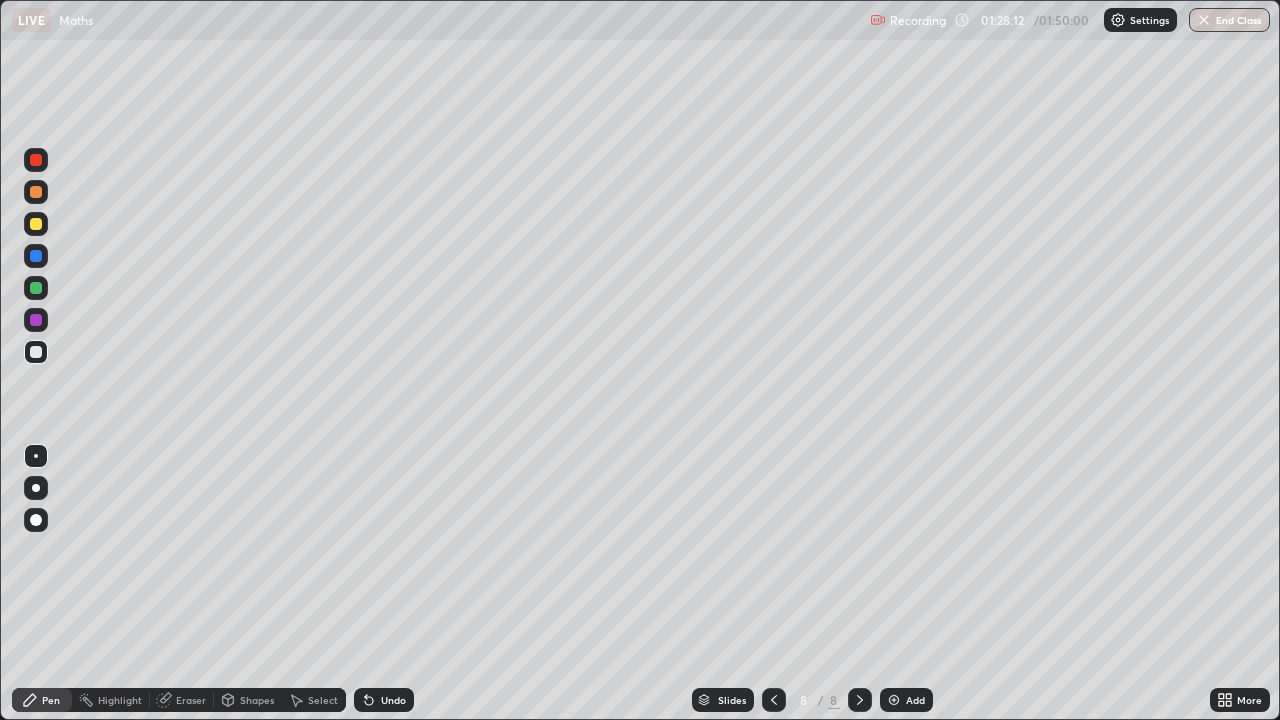 click on "Undo" at bounding box center (393, 700) 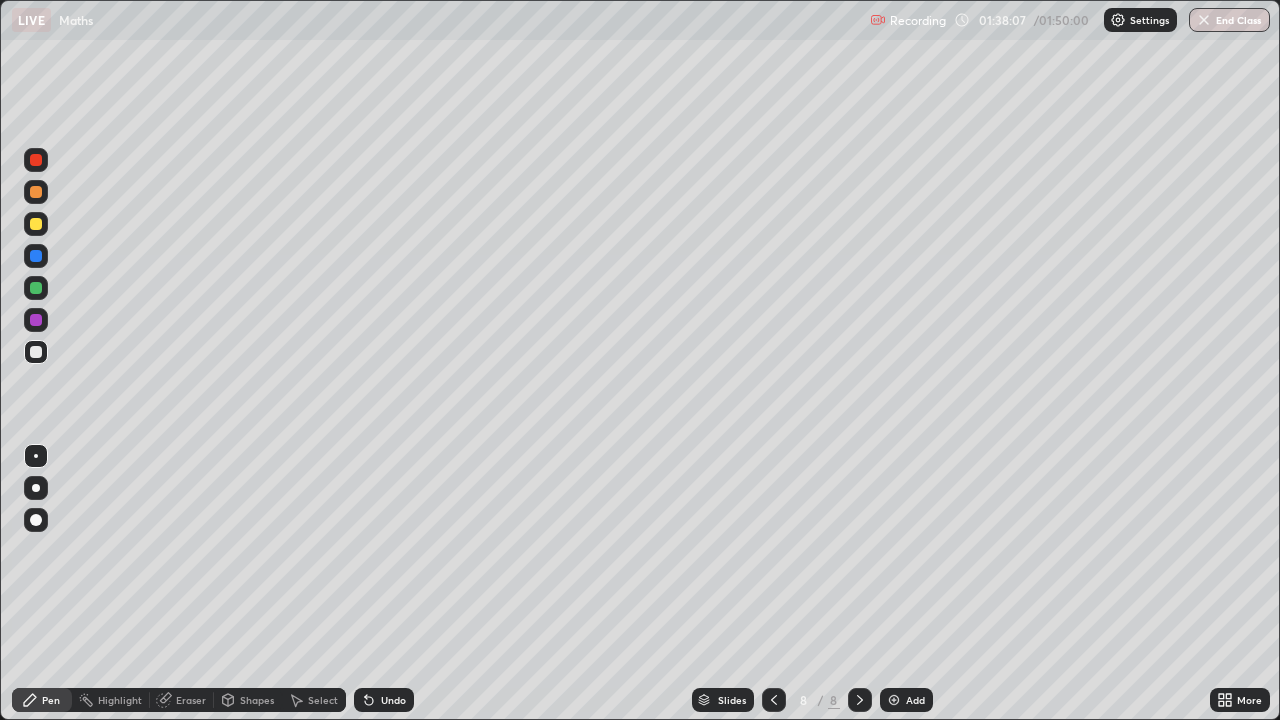 click at bounding box center [894, 700] 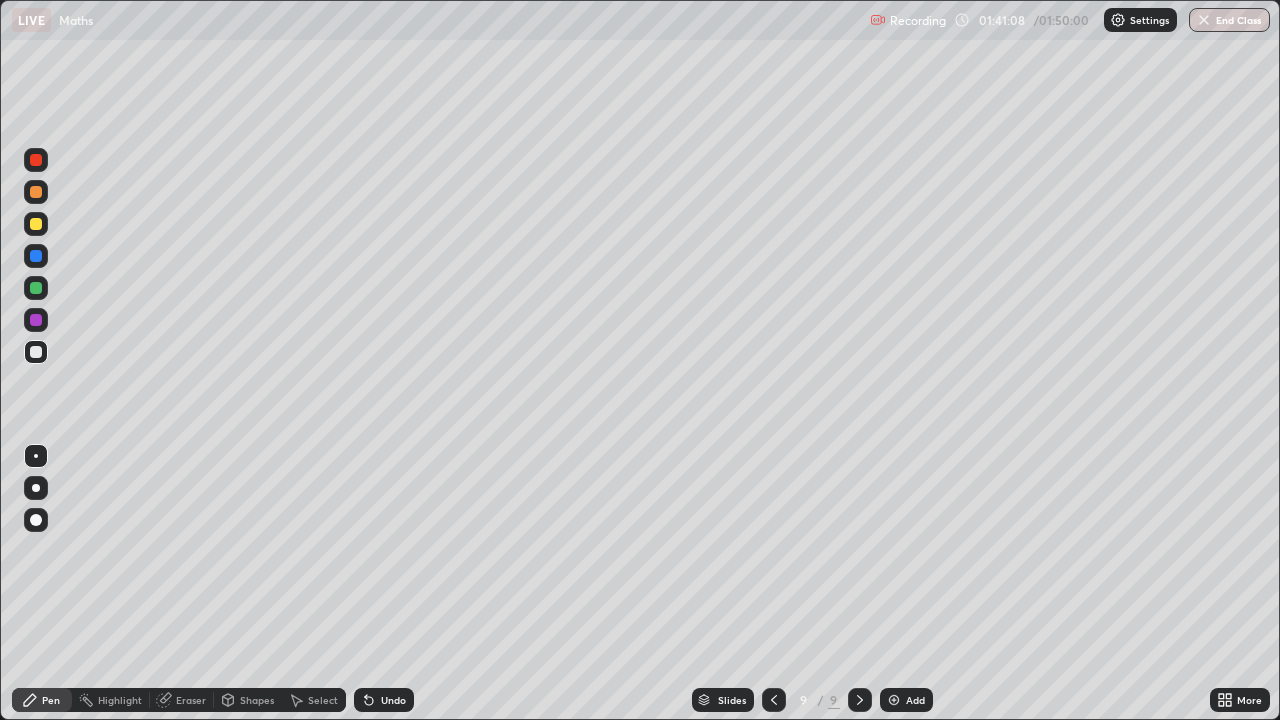 click on "Undo" at bounding box center (393, 700) 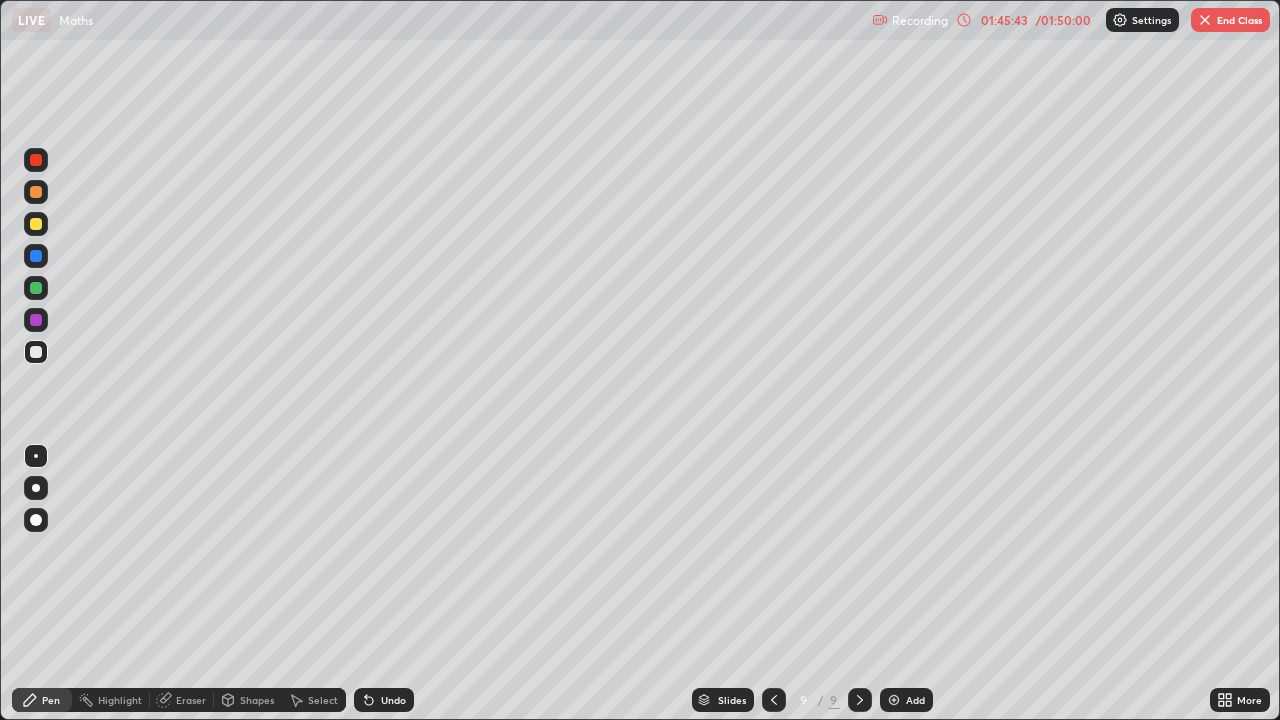 click on "End Class" at bounding box center [1230, 20] 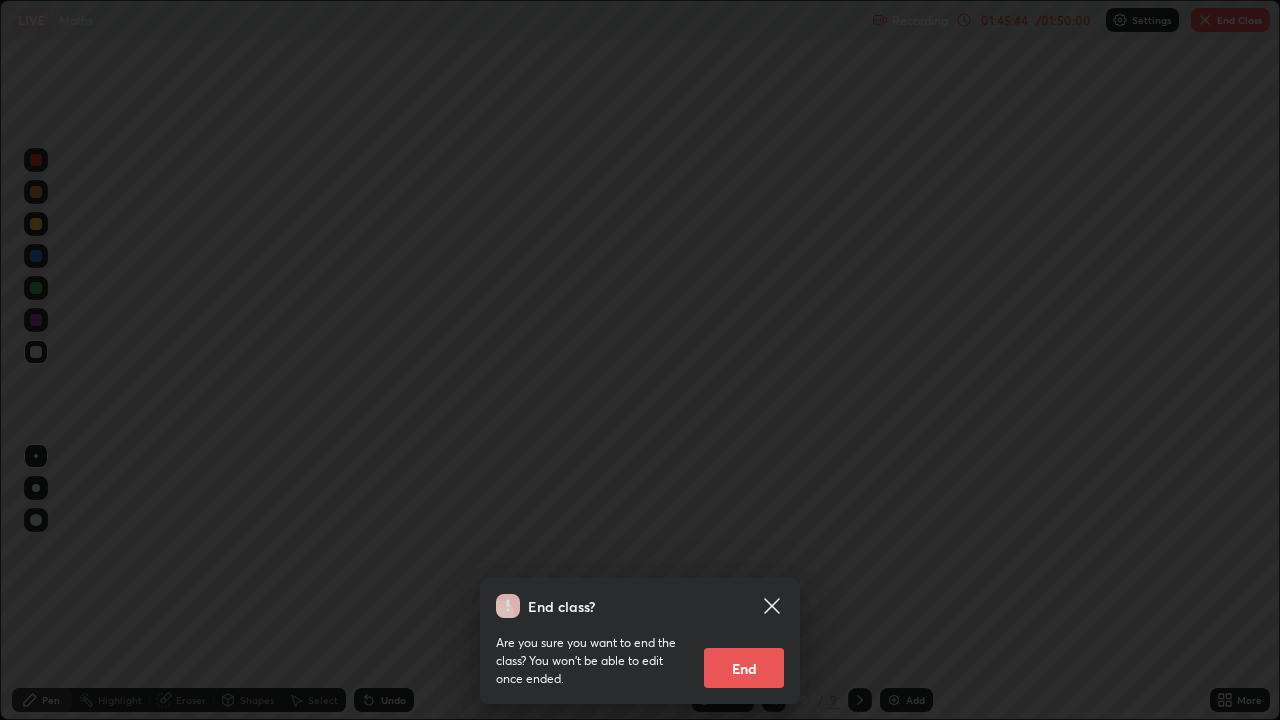 click on "End" at bounding box center (744, 668) 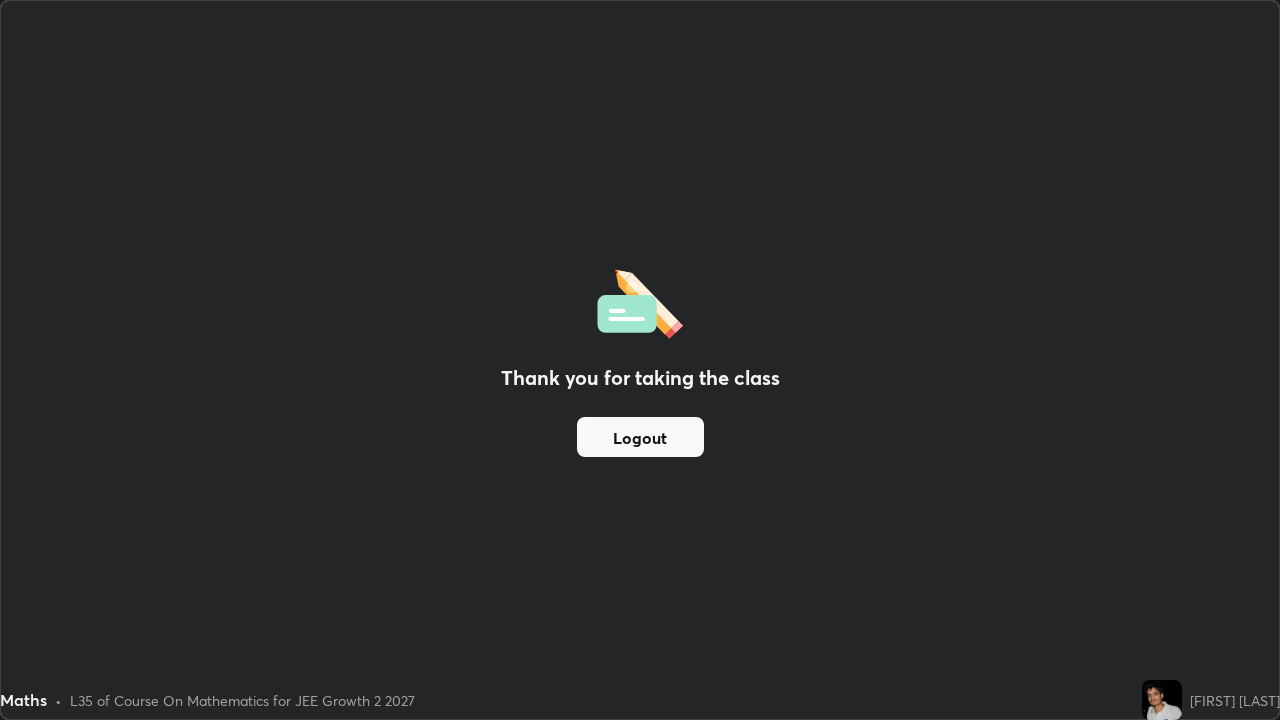 click on "Logout" at bounding box center [640, 437] 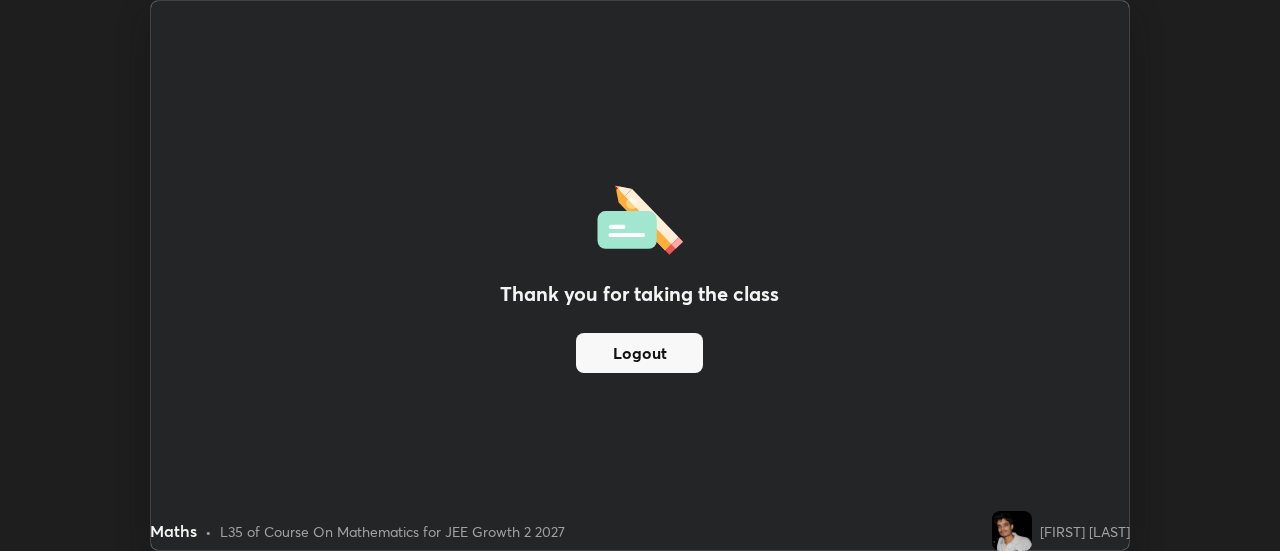 scroll, scrollTop: 551, scrollLeft: 1280, axis: both 